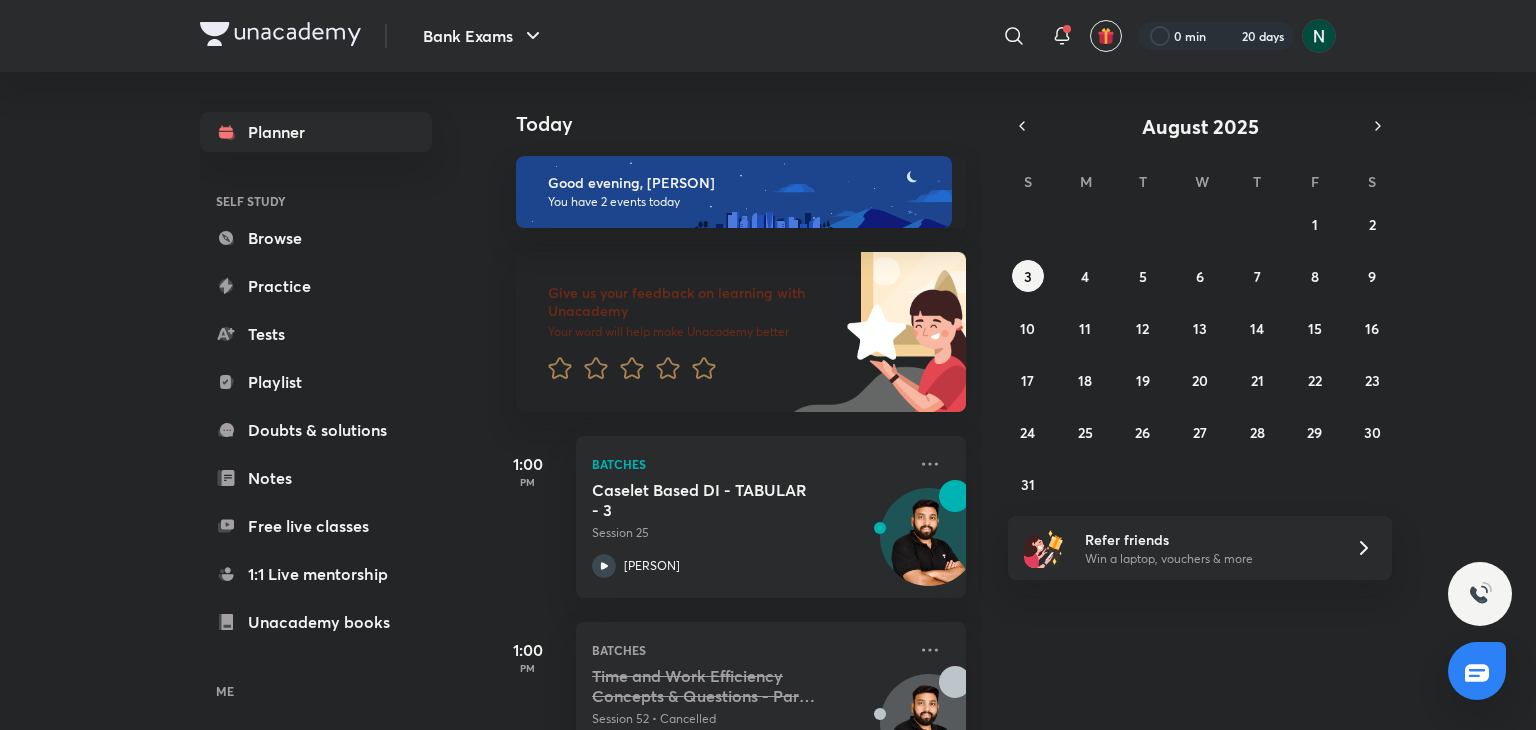 scroll, scrollTop: 0, scrollLeft: 0, axis: both 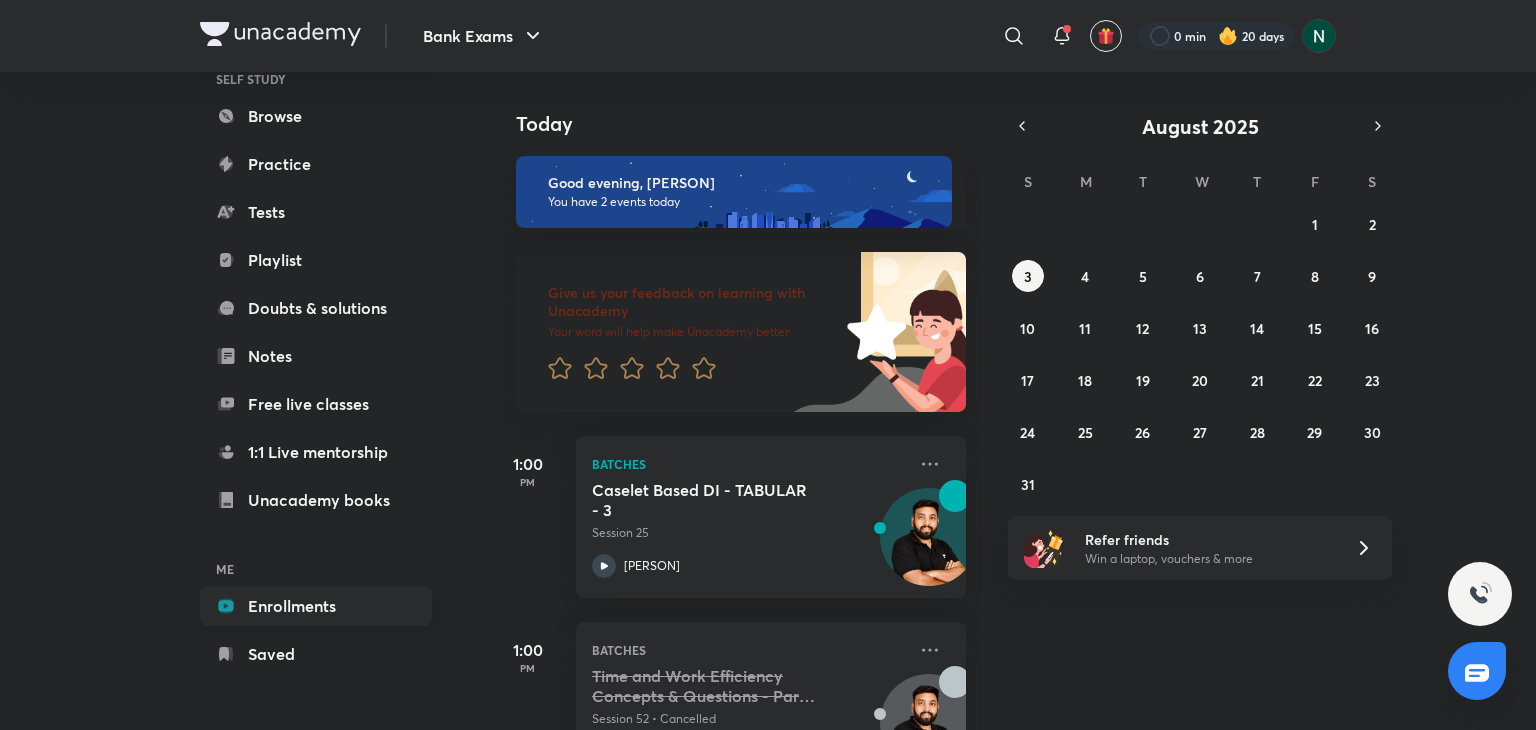 click on "Enrollments" at bounding box center [316, 606] 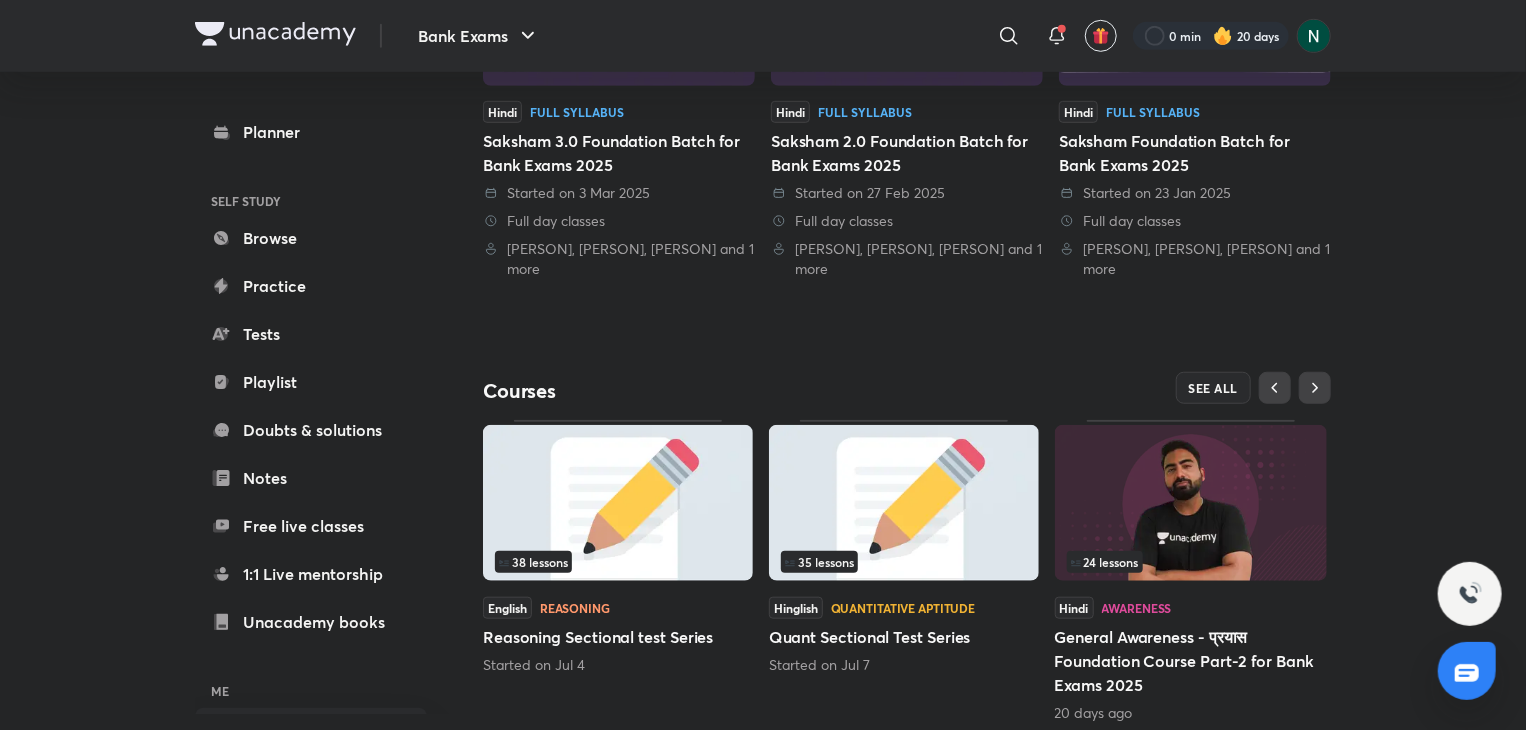 scroll, scrollTop: 640, scrollLeft: 0, axis: vertical 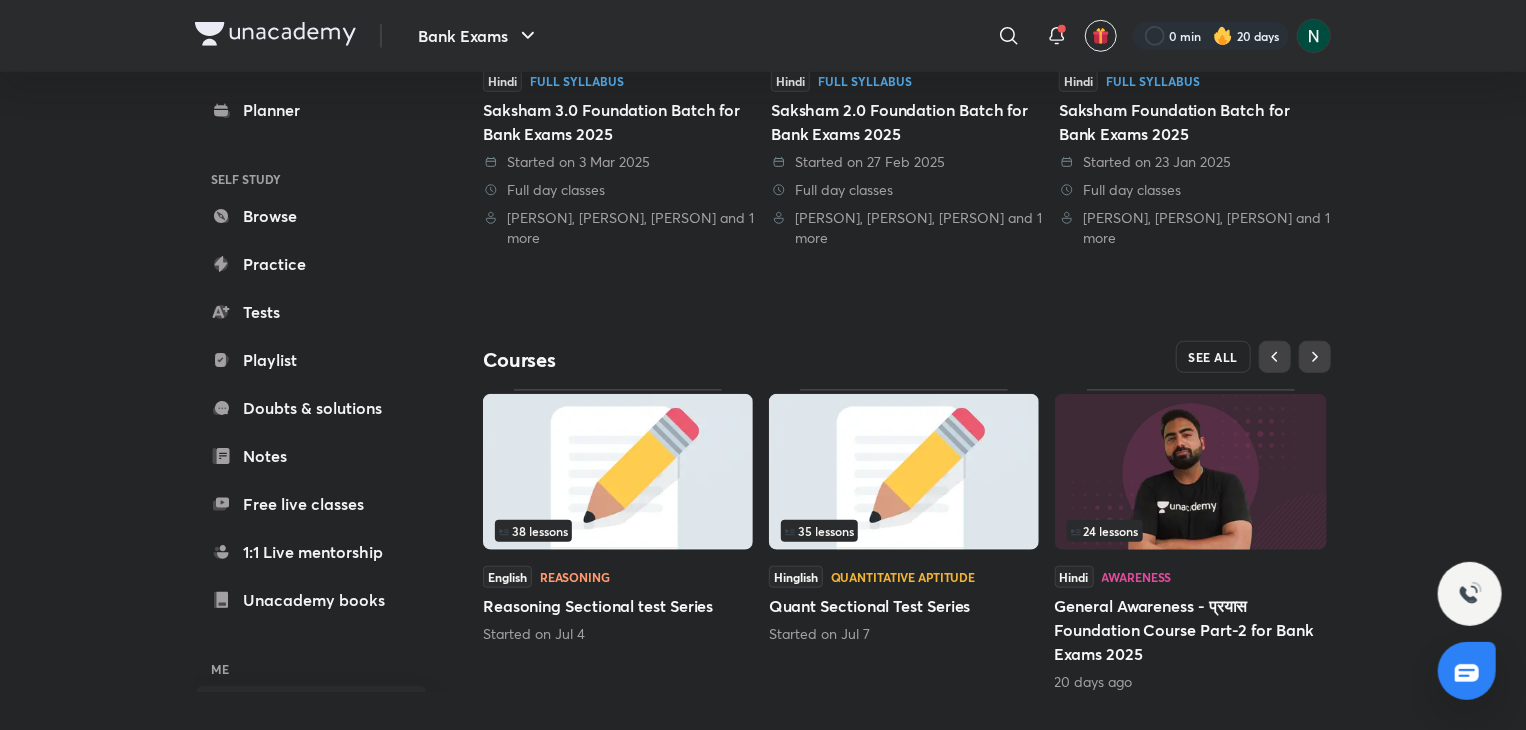 click on "SEE ALL" at bounding box center (1214, 357) 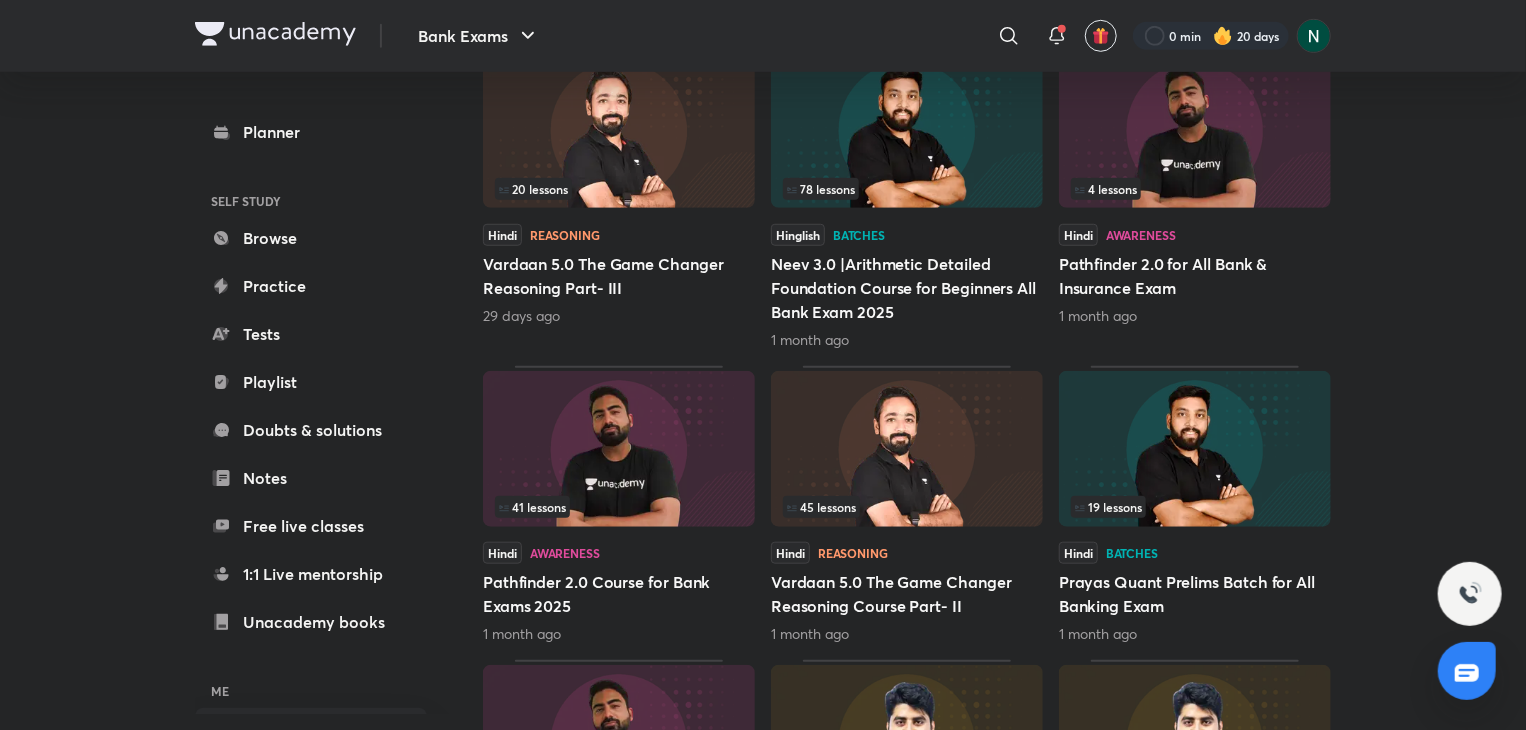 scroll, scrollTop: 720, scrollLeft: 0, axis: vertical 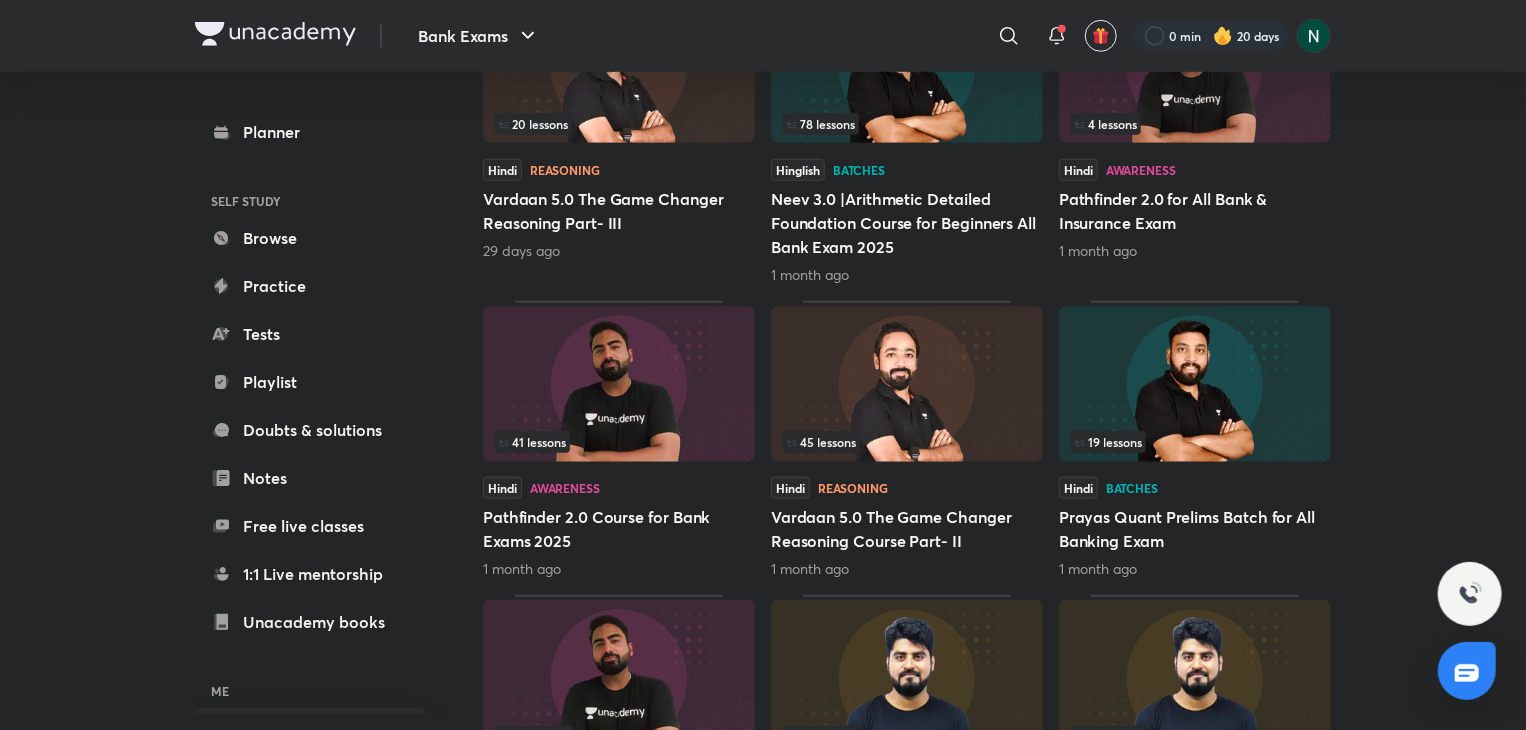 click at bounding box center (907, 384) 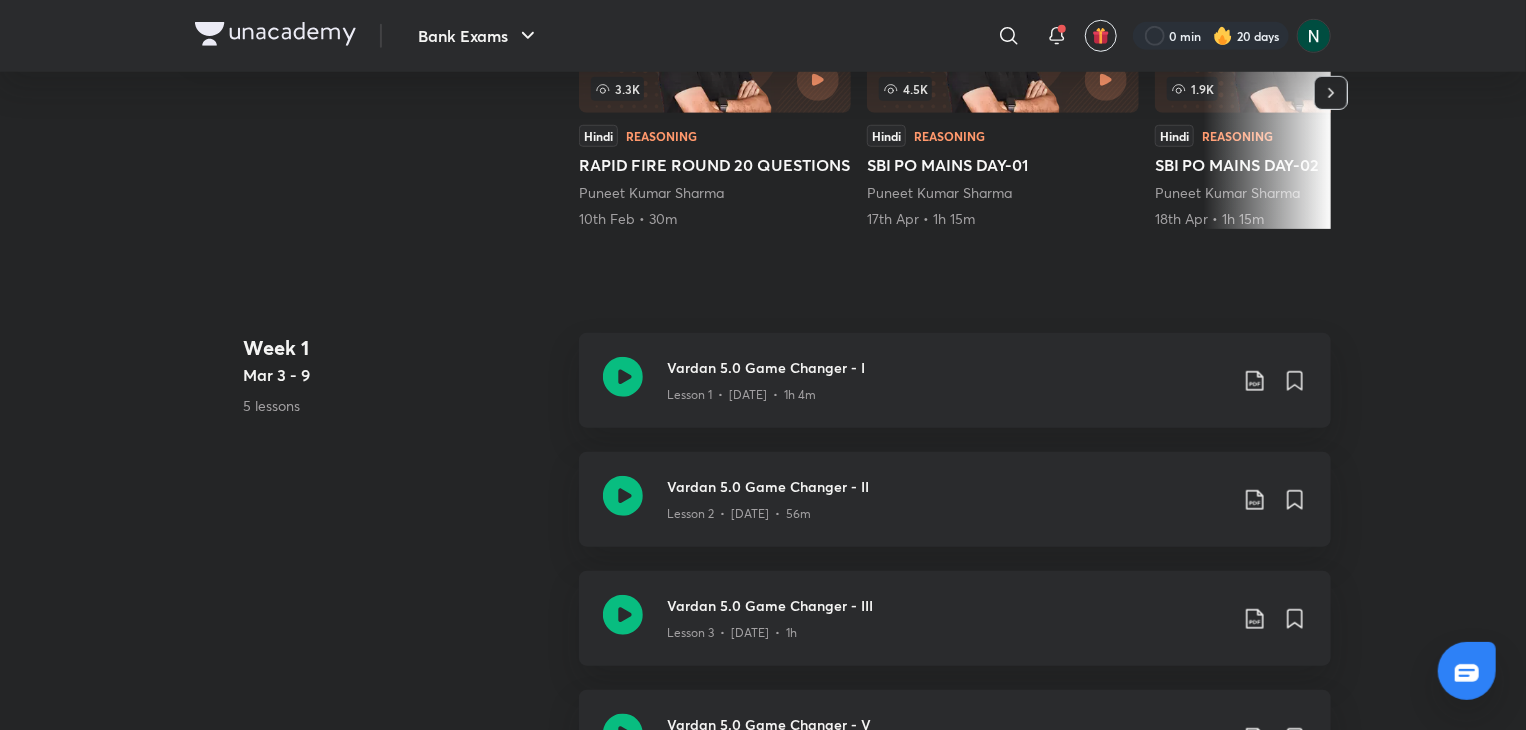 scroll, scrollTop: 0, scrollLeft: 0, axis: both 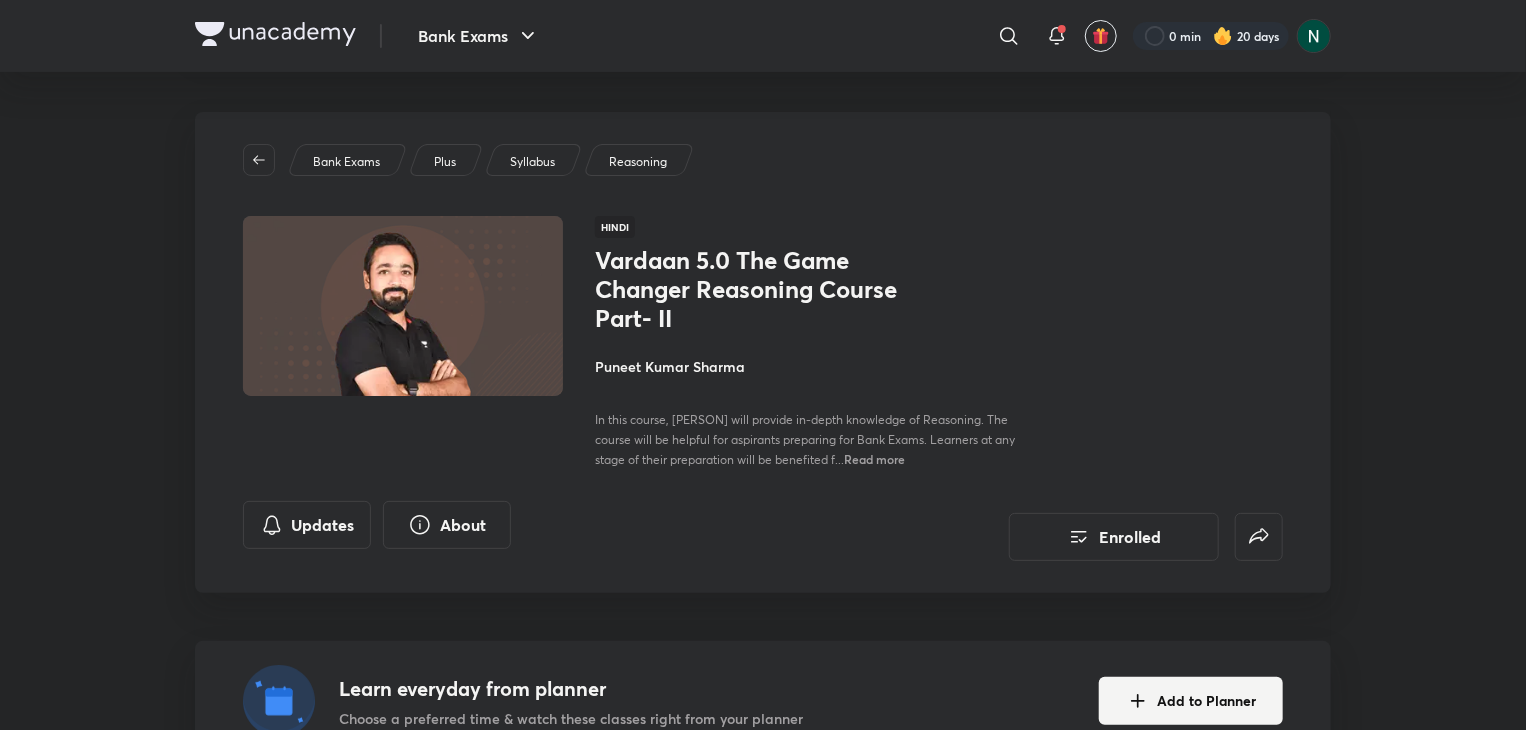 click on "Puneet Kumar Sharma" at bounding box center (819, 366) 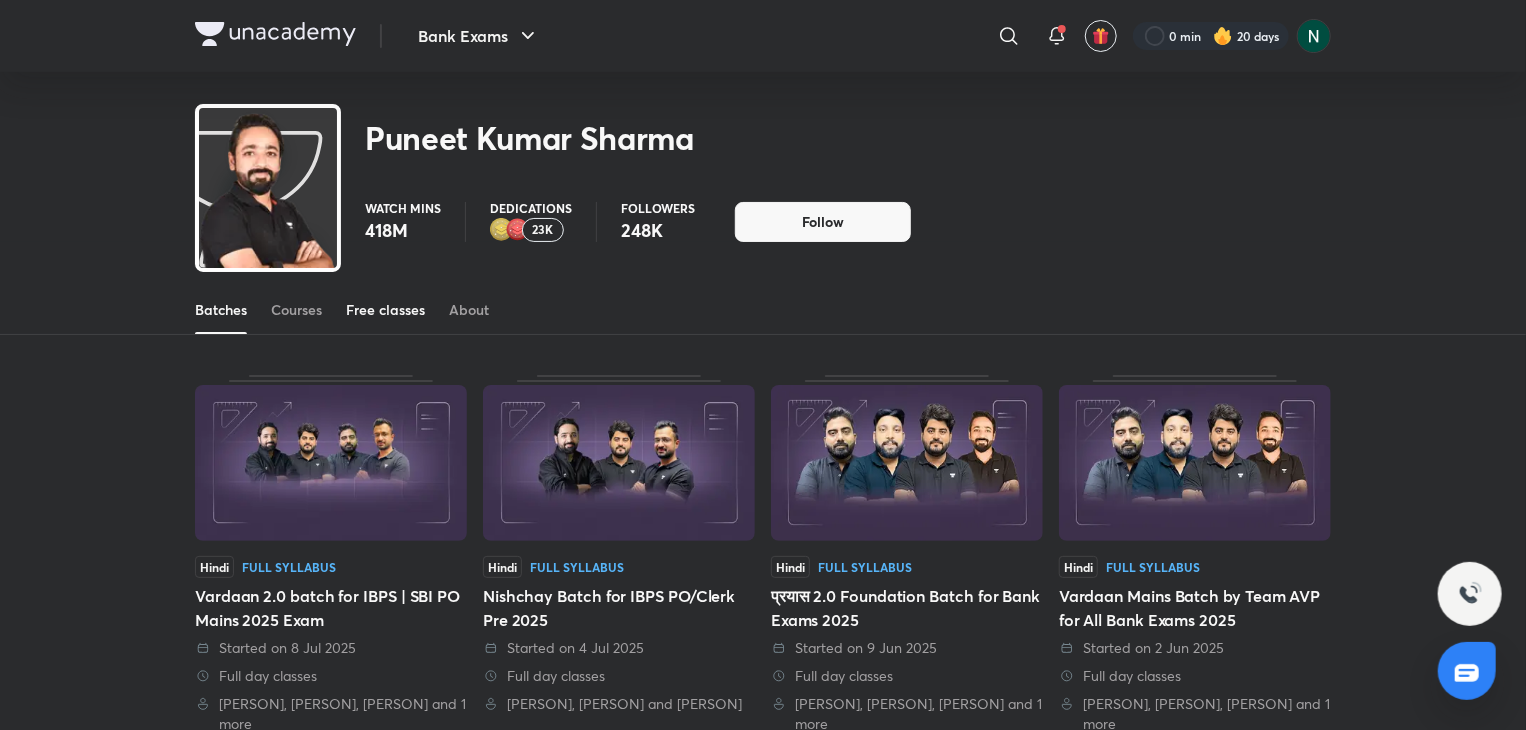 click on "Free classes" at bounding box center [385, 310] 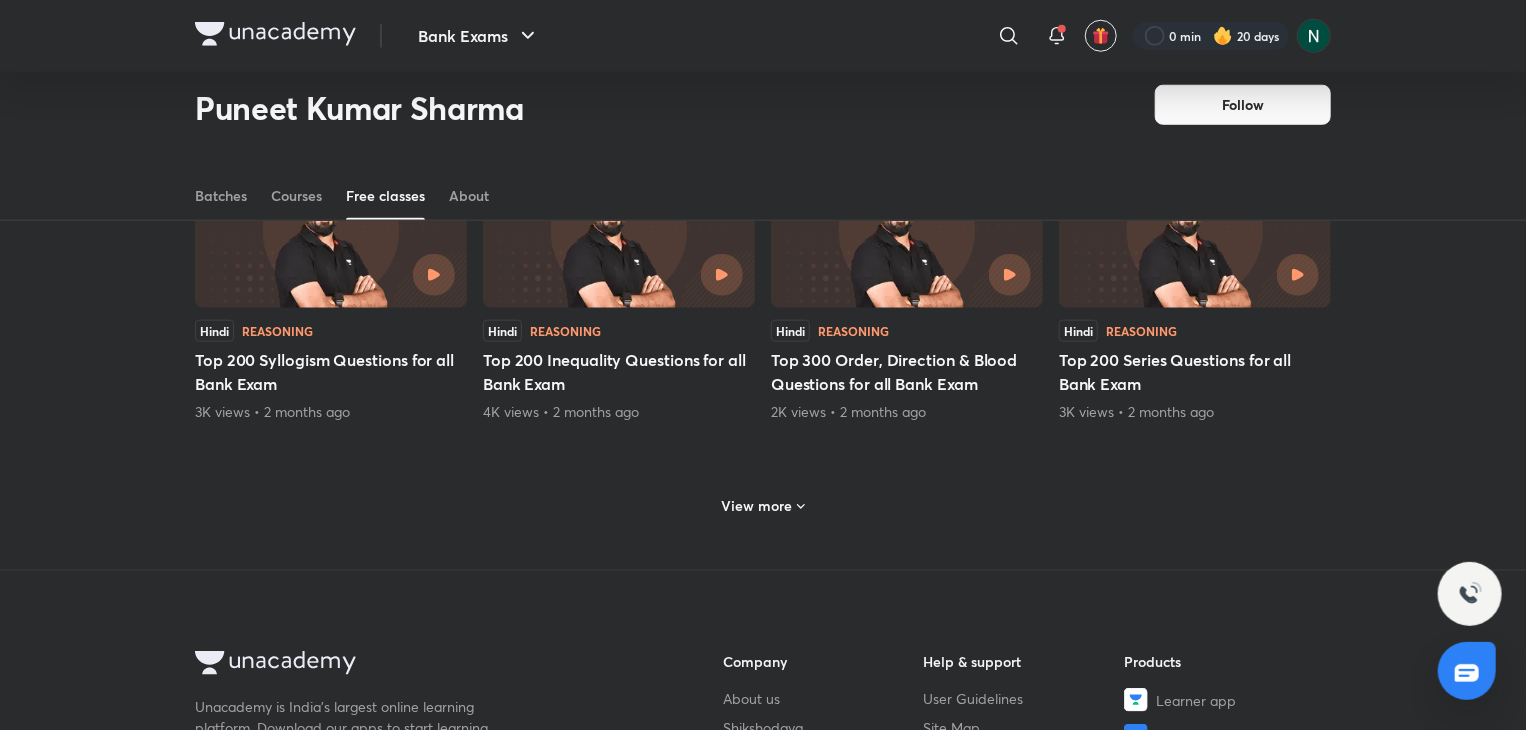 scroll, scrollTop: 887, scrollLeft: 0, axis: vertical 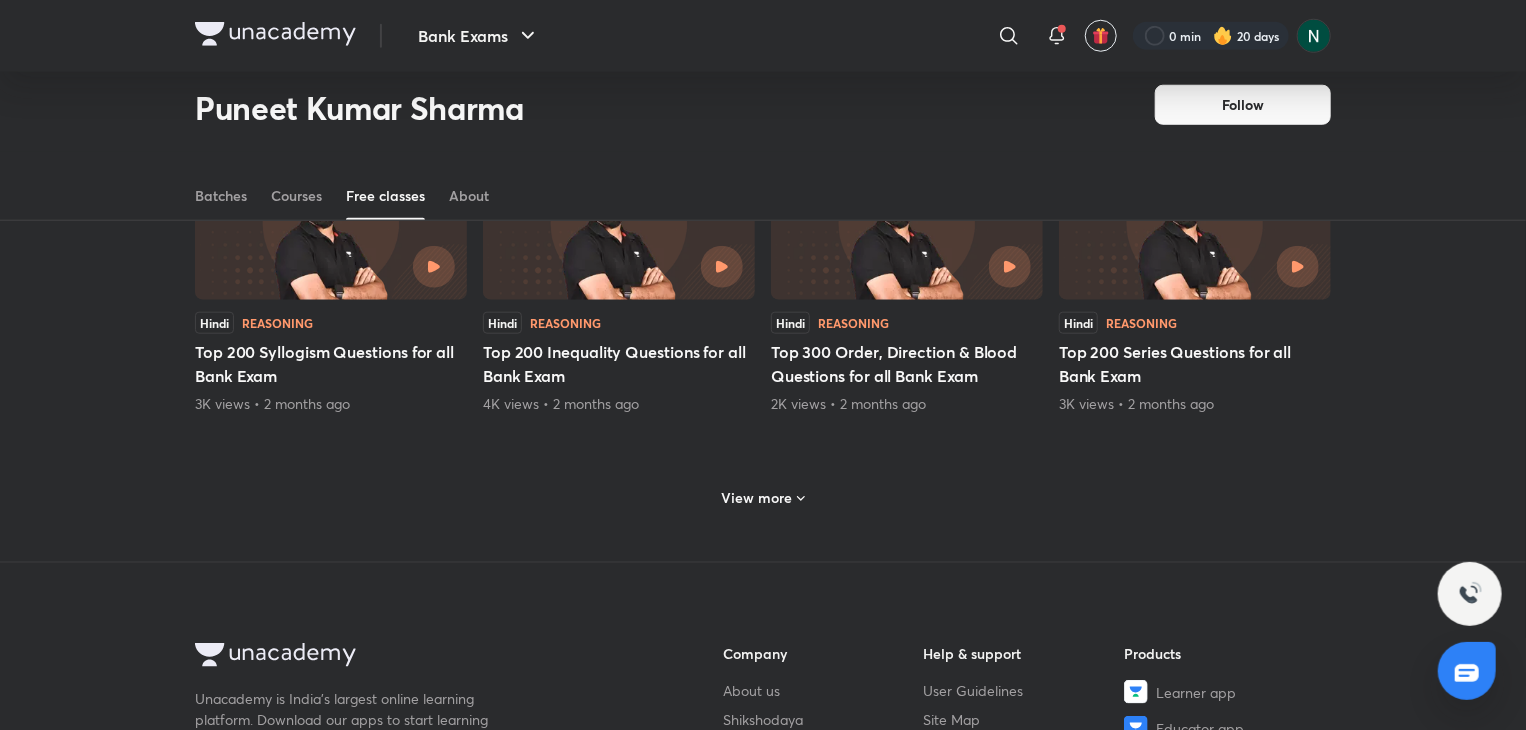 click on "View more" at bounding box center (757, 498) 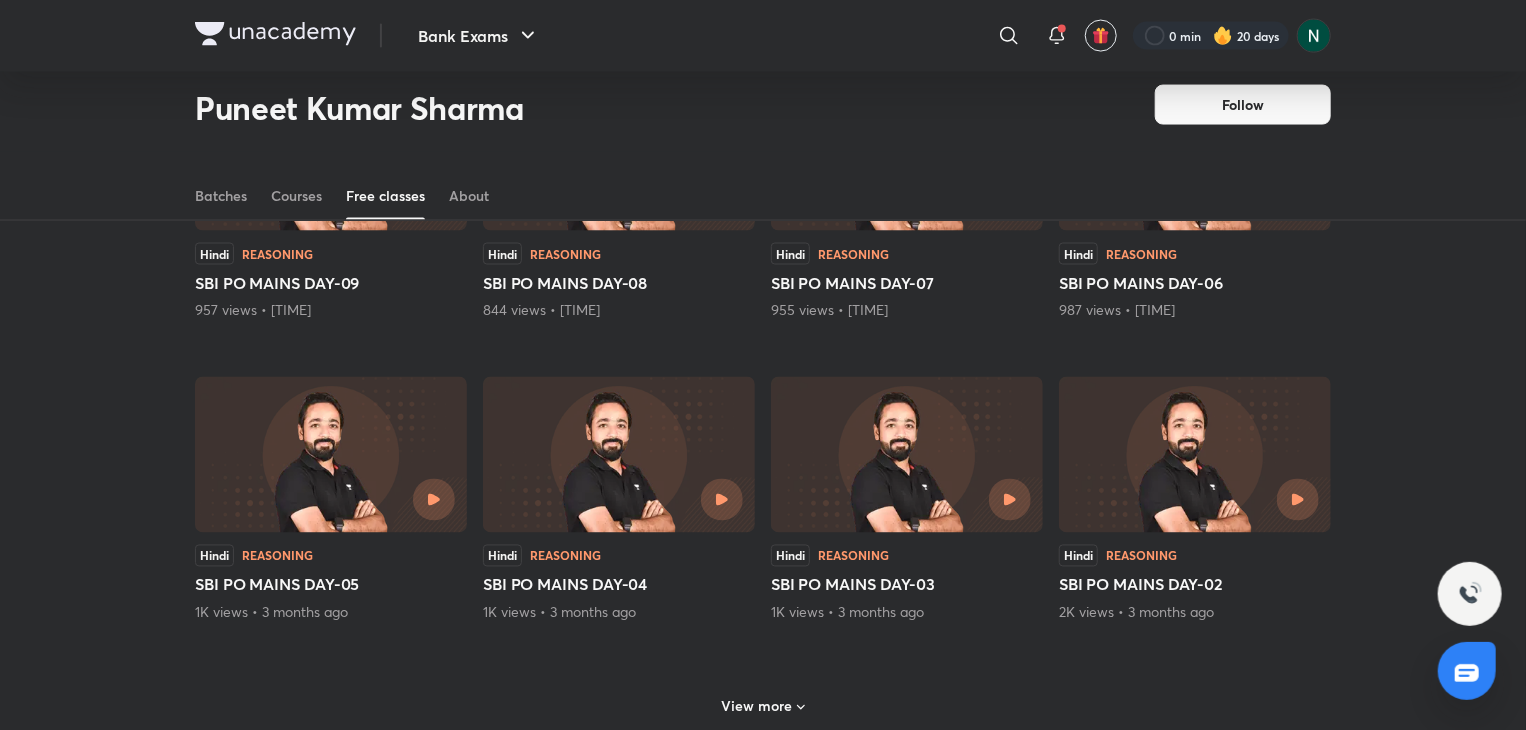 scroll, scrollTop: 1647, scrollLeft: 0, axis: vertical 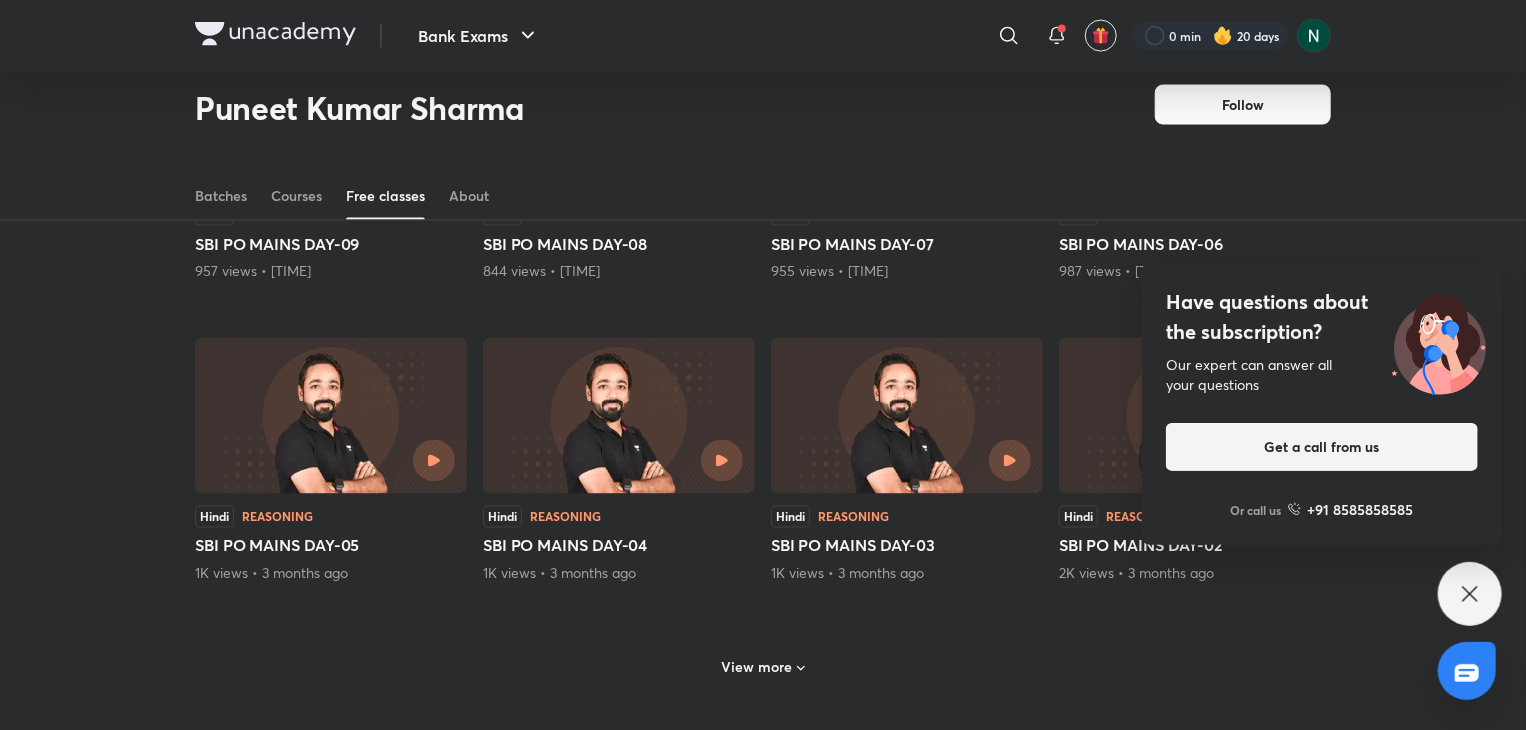 click 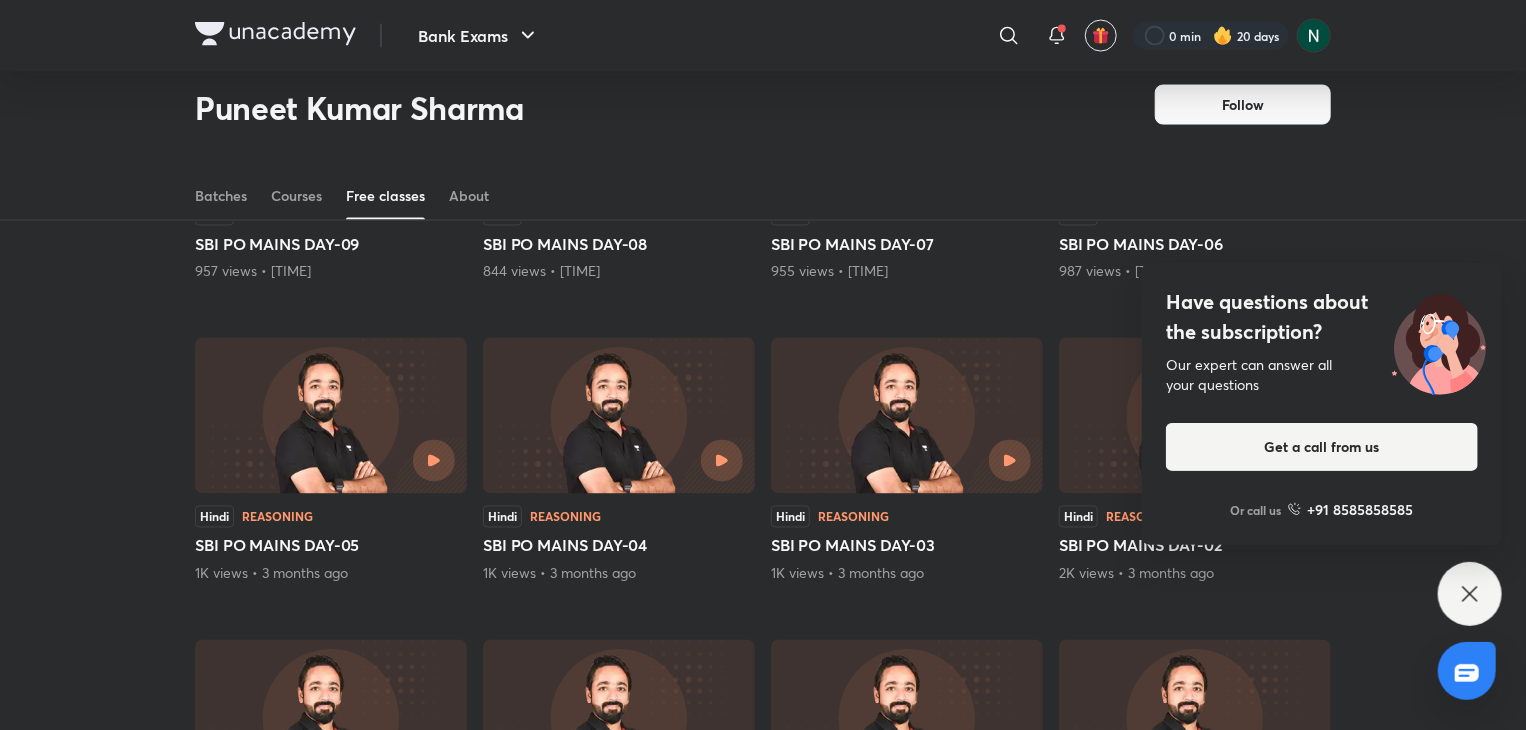 click on "Have questions about the subscription?" at bounding box center [1322, 317] 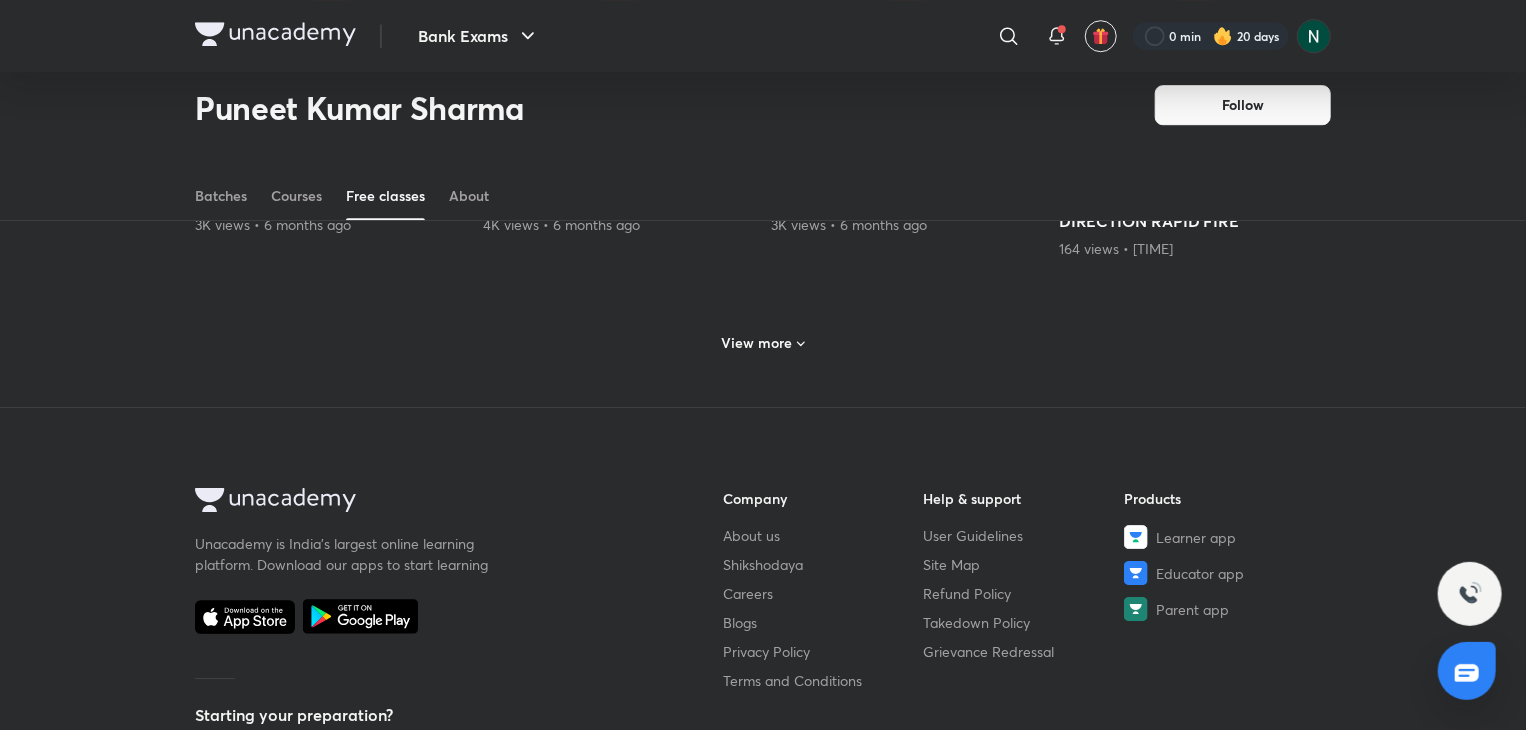 scroll, scrollTop: 2967, scrollLeft: 0, axis: vertical 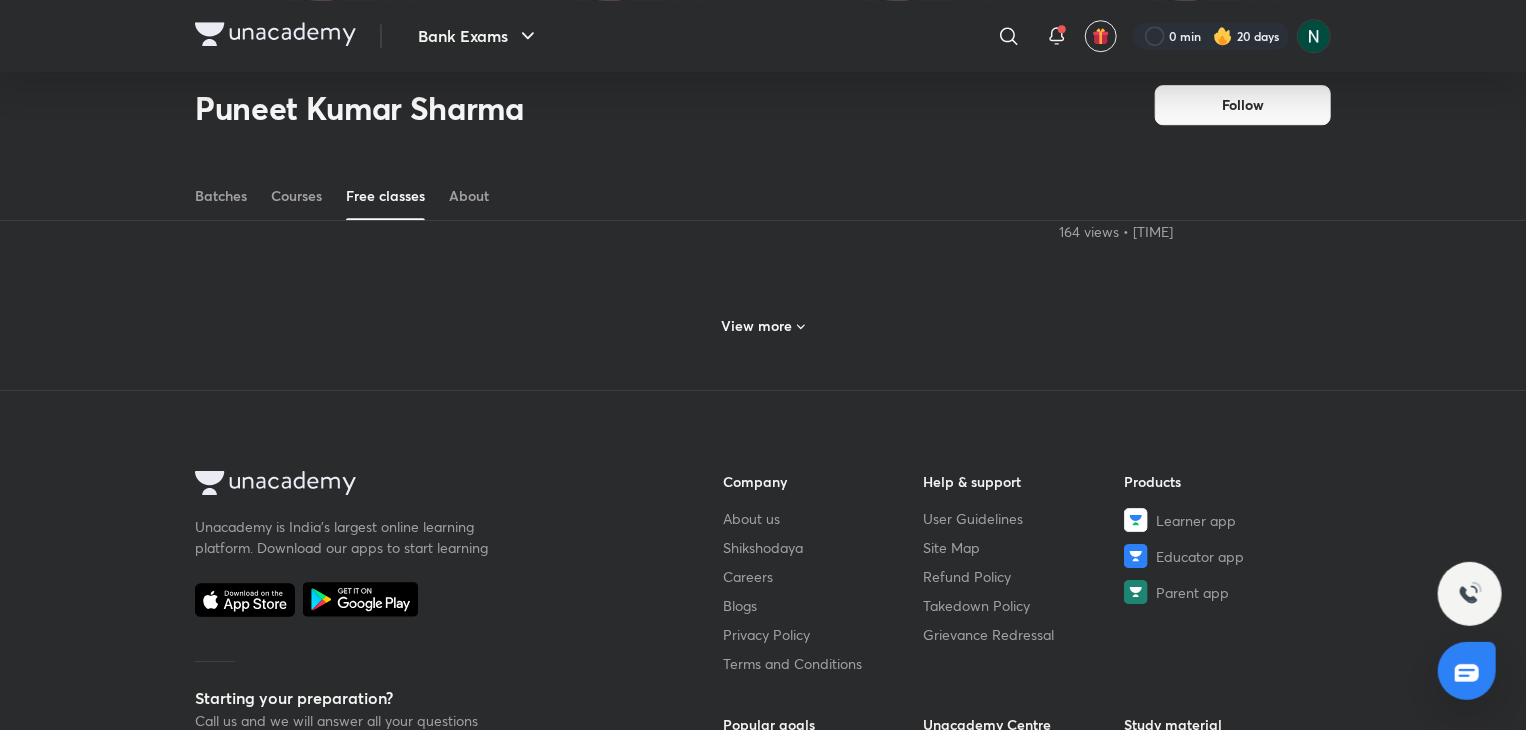 click on "View more" at bounding box center [757, 326] 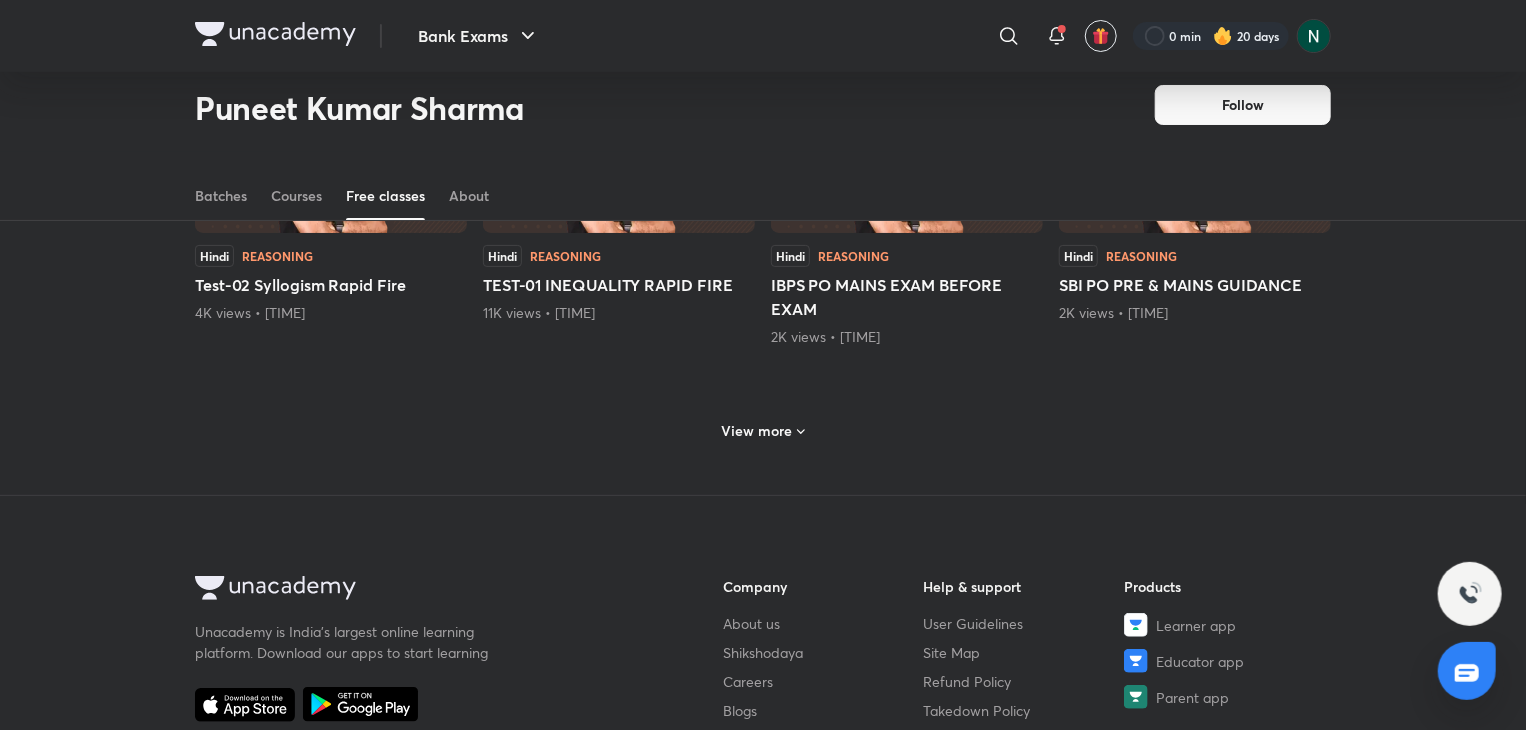 scroll, scrollTop: 3887, scrollLeft: 0, axis: vertical 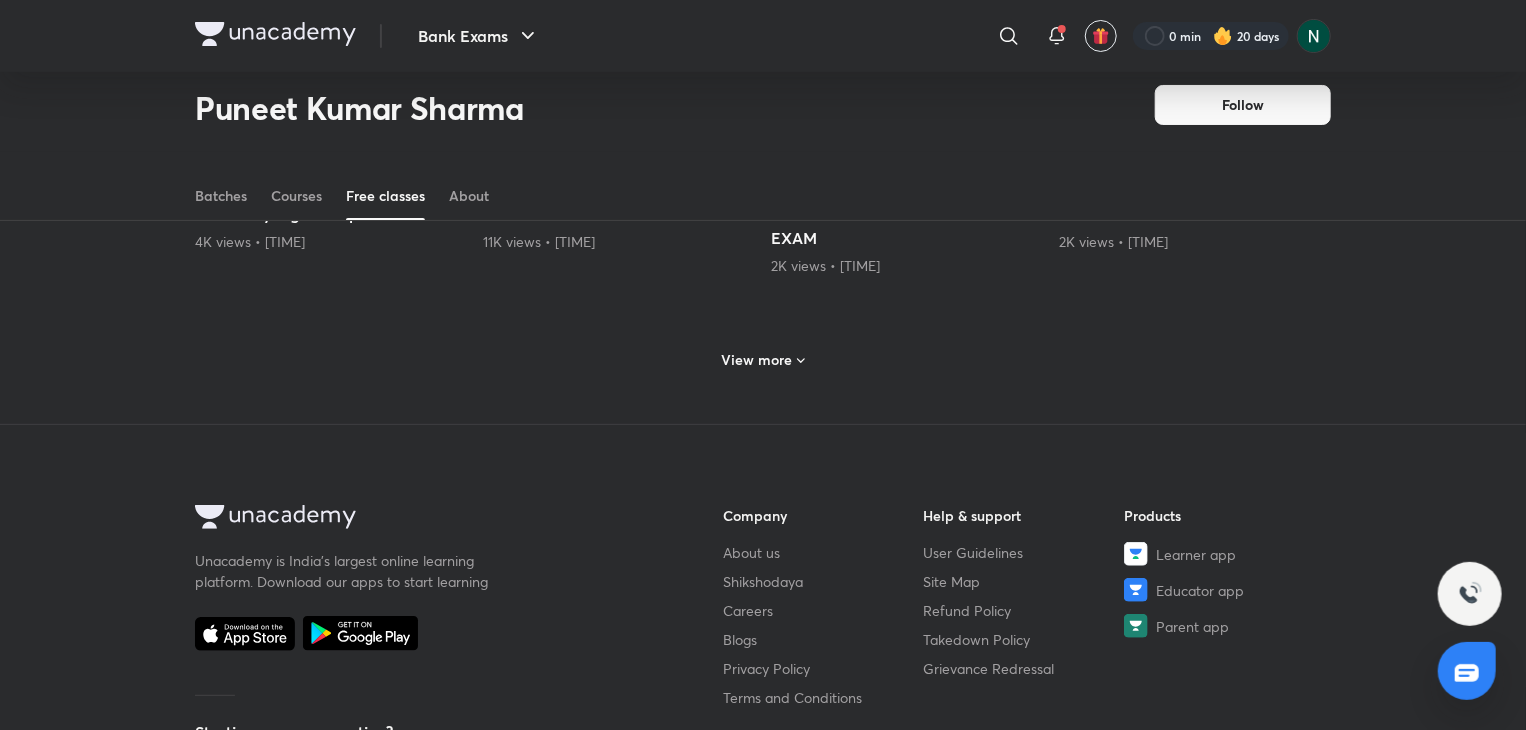 click on "View more" at bounding box center (757, 360) 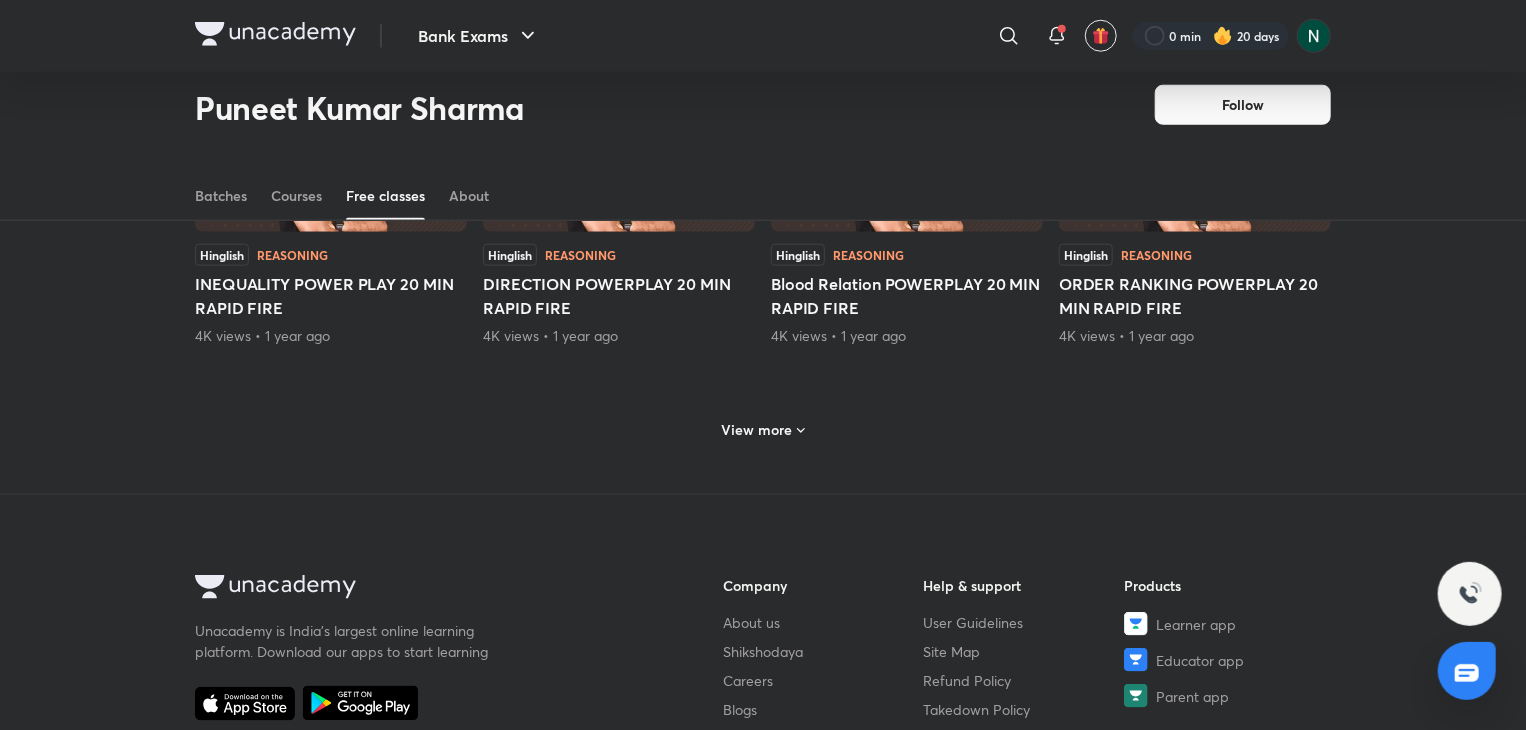 scroll, scrollTop: 4847, scrollLeft: 0, axis: vertical 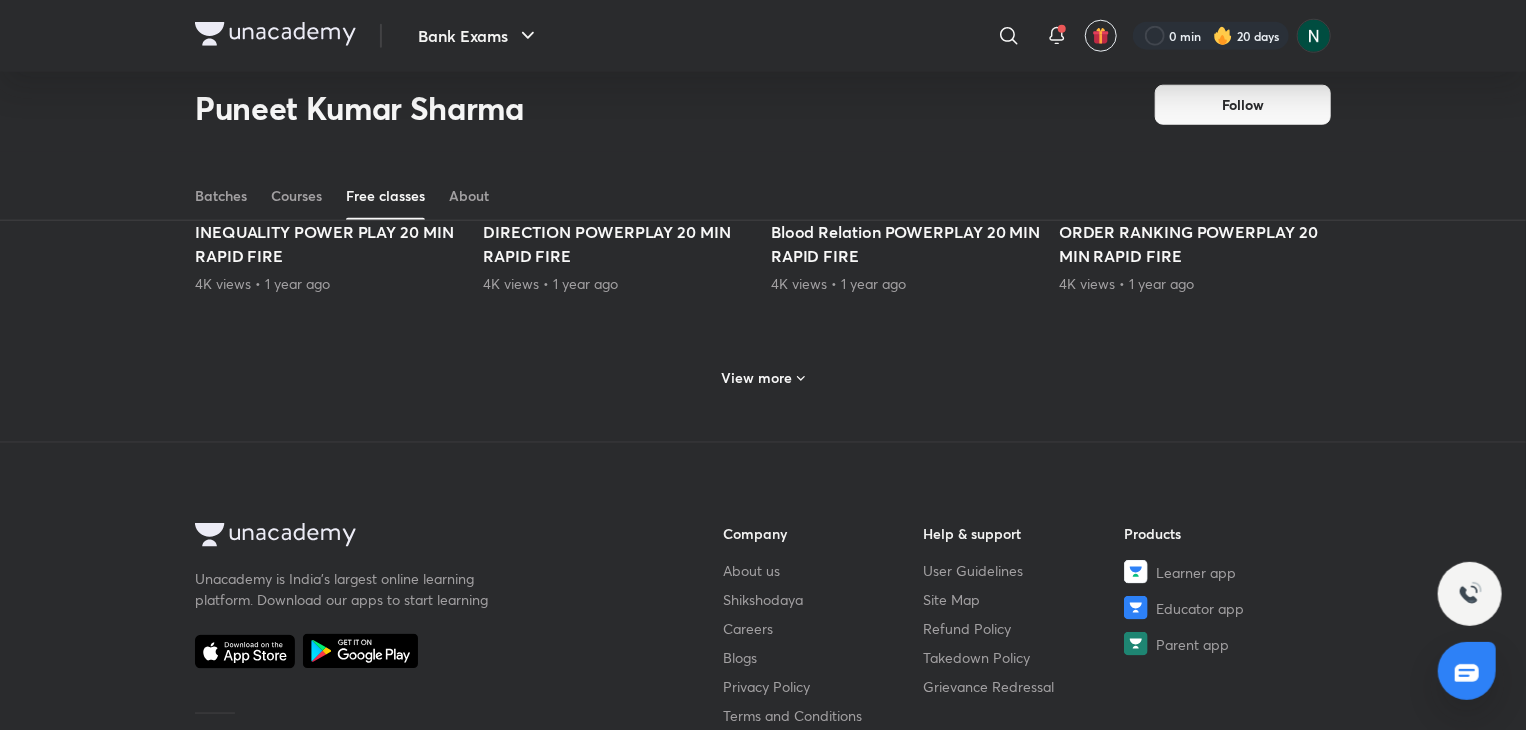 click on "View more" at bounding box center [757, 378] 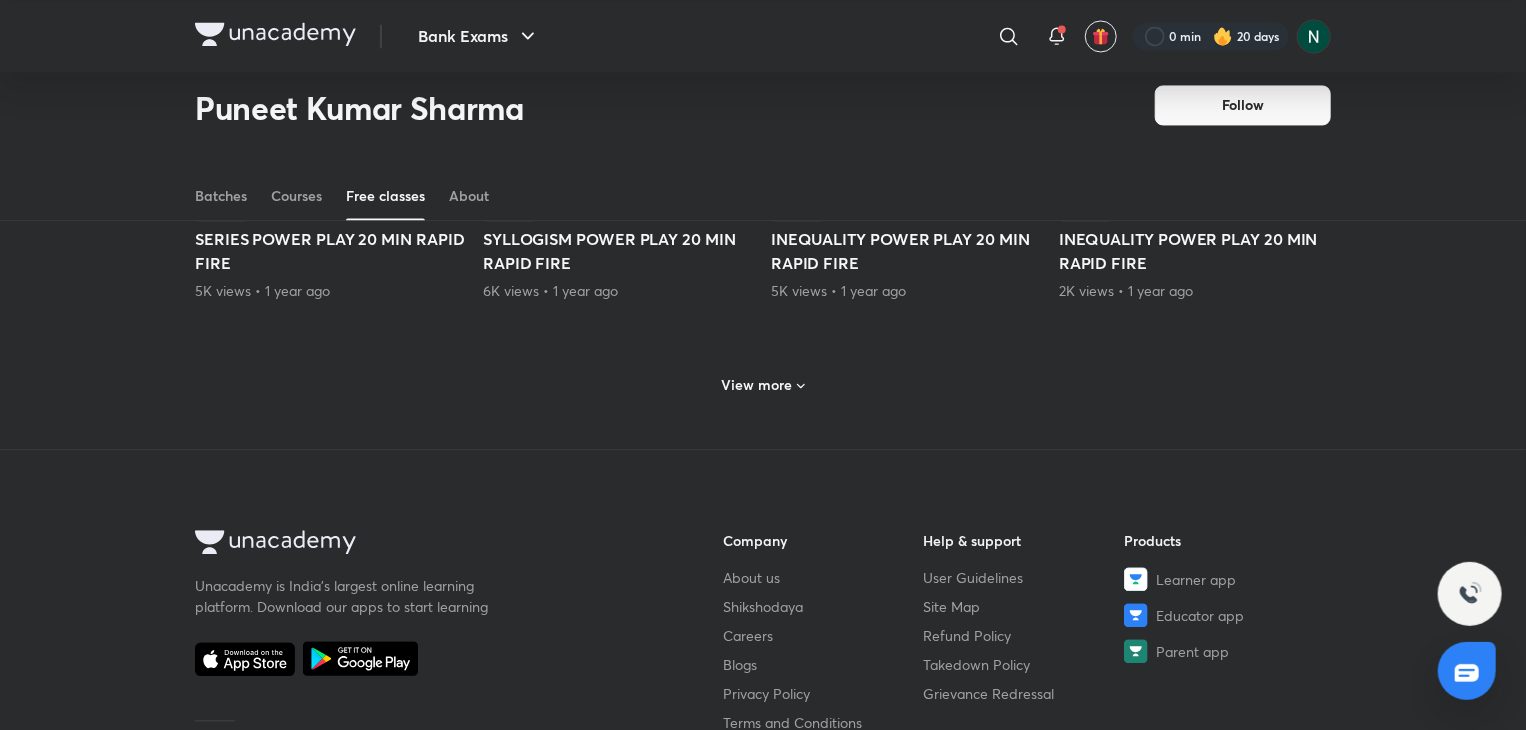 scroll, scrollTop: 5847, scrollLeft: 0, axis: vertical 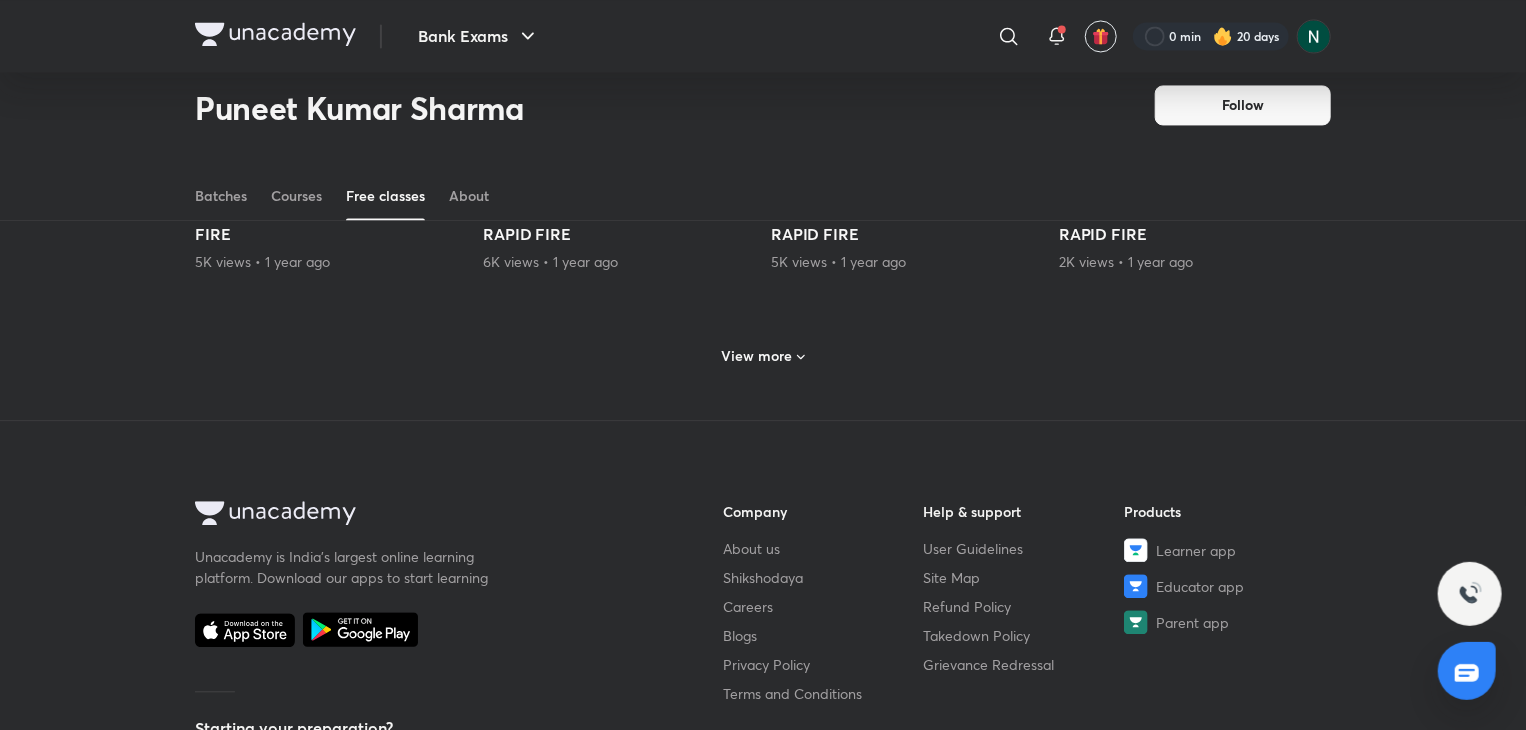click on "View more" at bounding box center [763, 356] 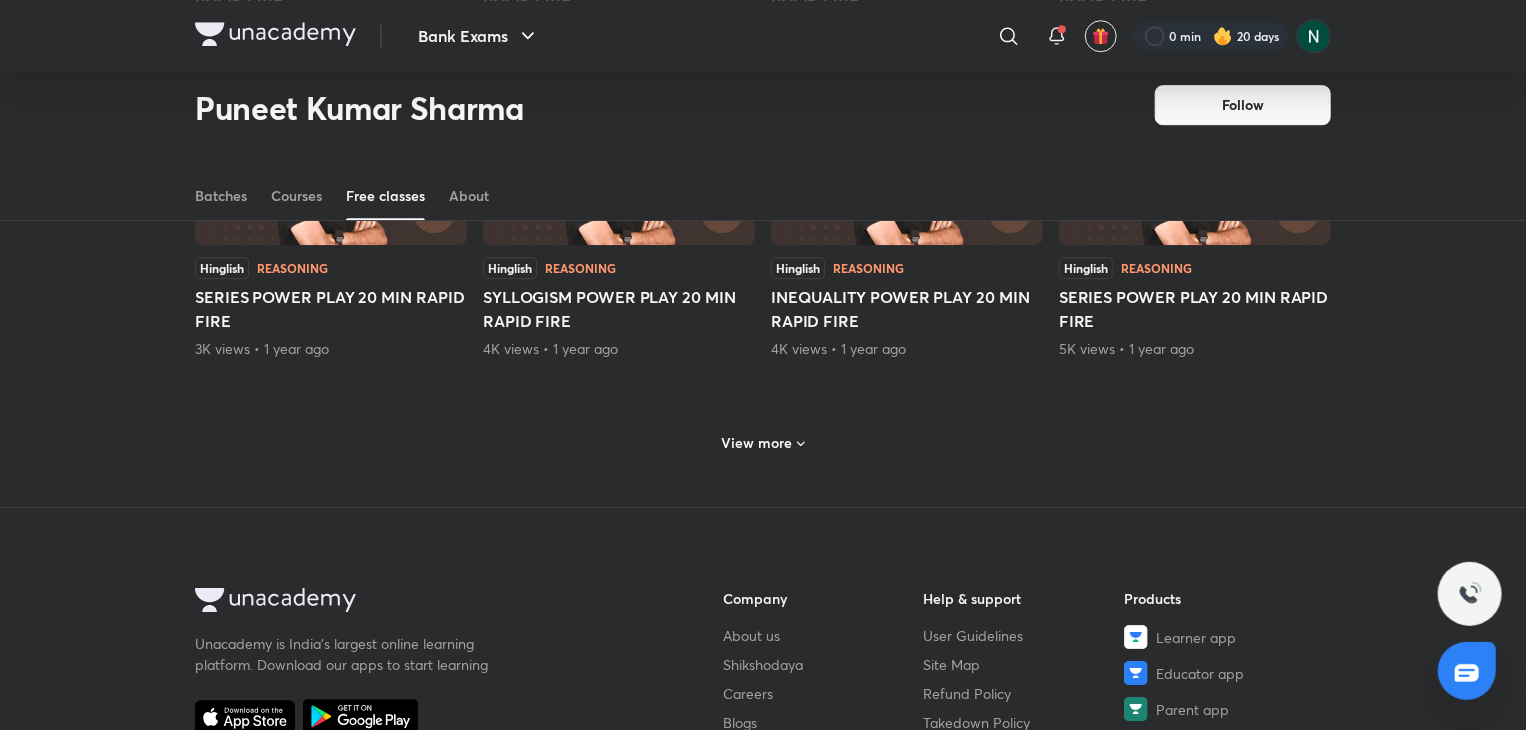scroll, scrollTop: 6733, scrollLeft: 0, axis: vertical 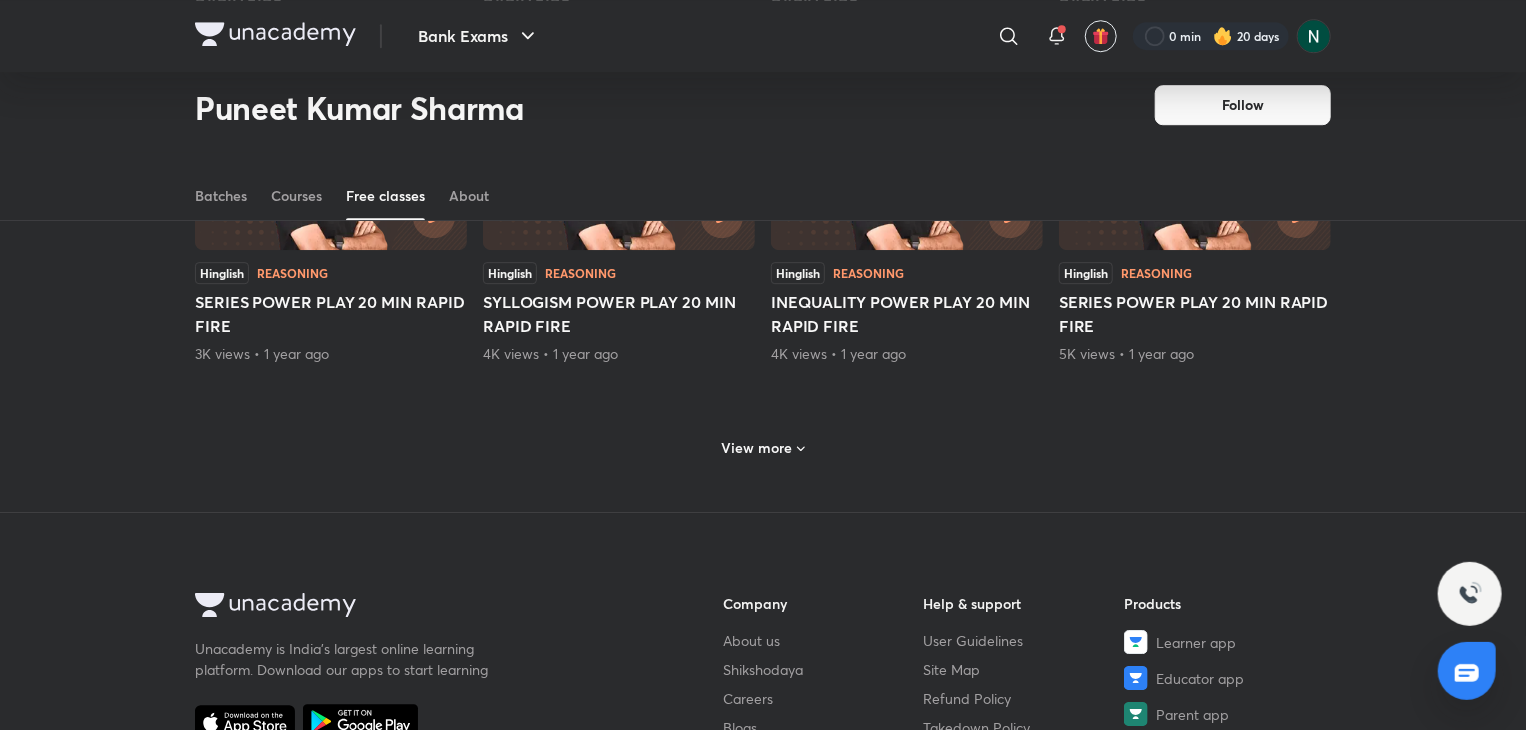 click 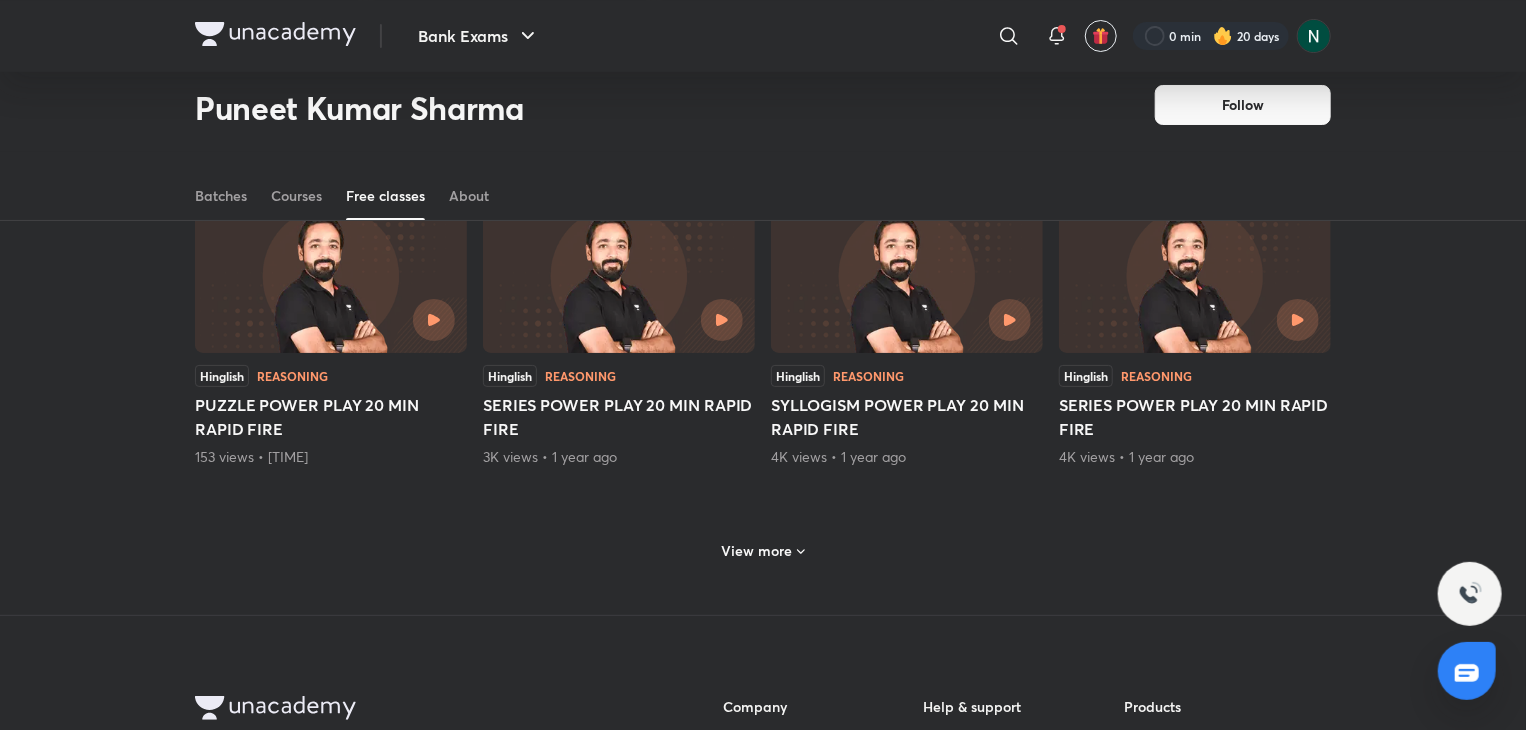 scroll, scrollTop: 7613, scrollLeft: 0, axis: vertical 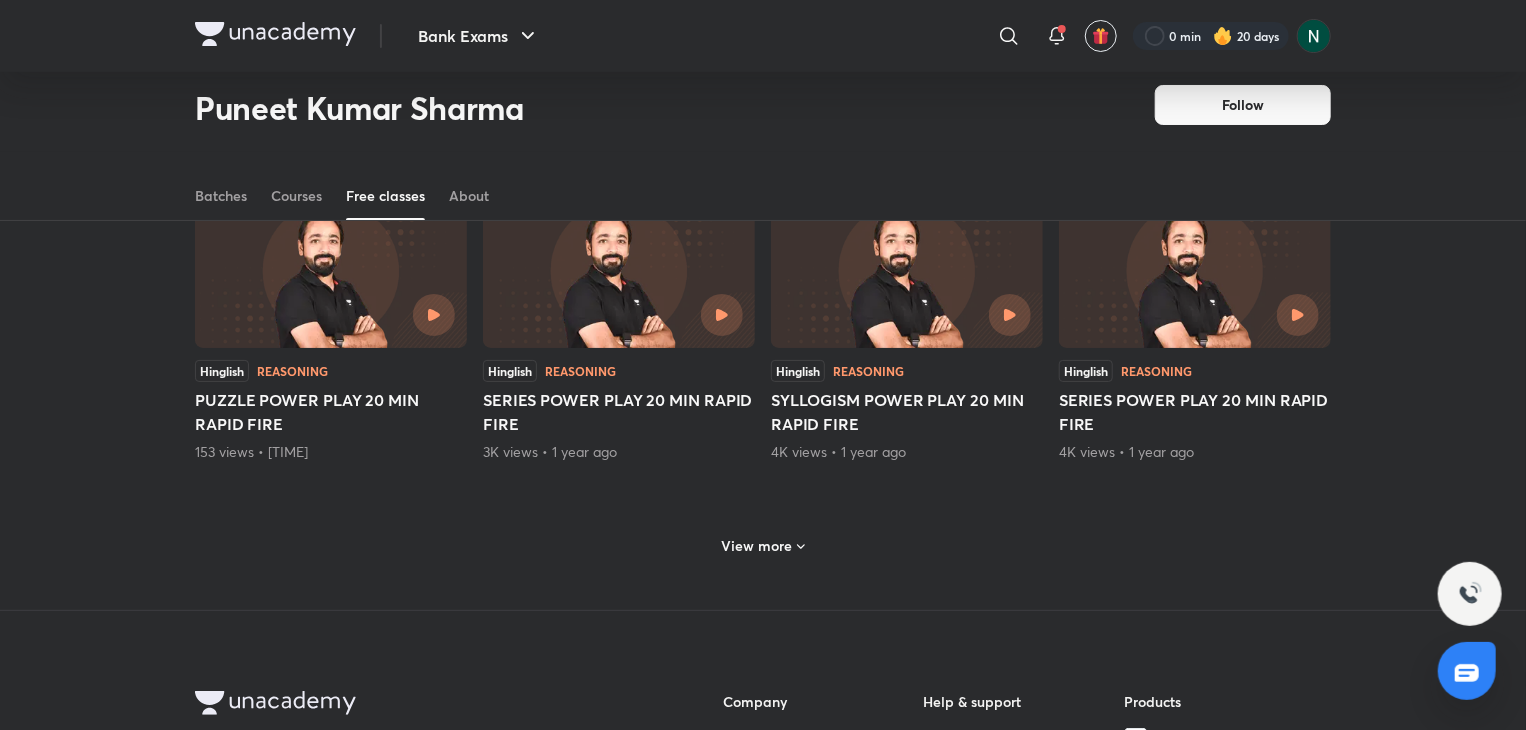 click on "View more" at bounding box center (757, 546) 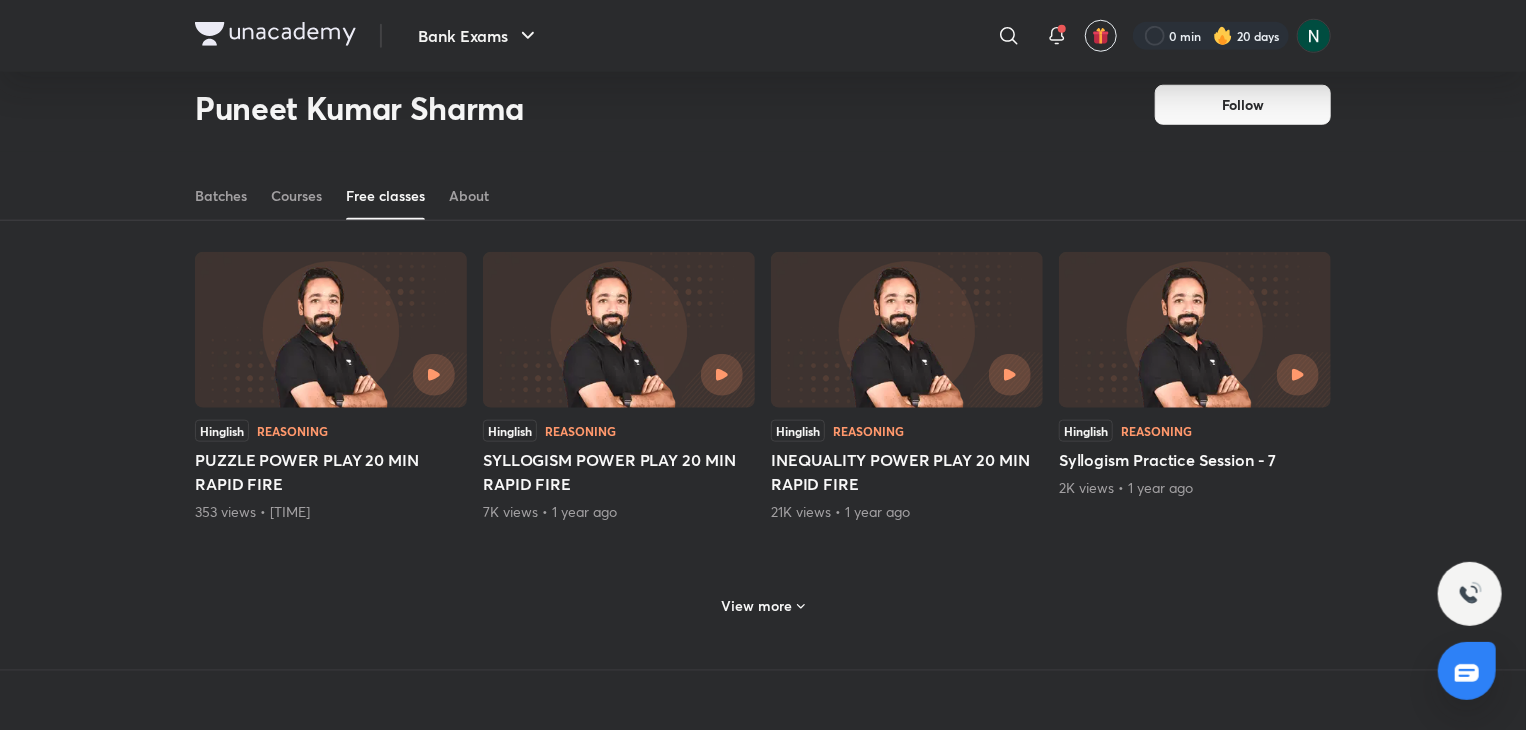 scroll, scrollTop: 8533, scrollLeft: 0, axis: vertical 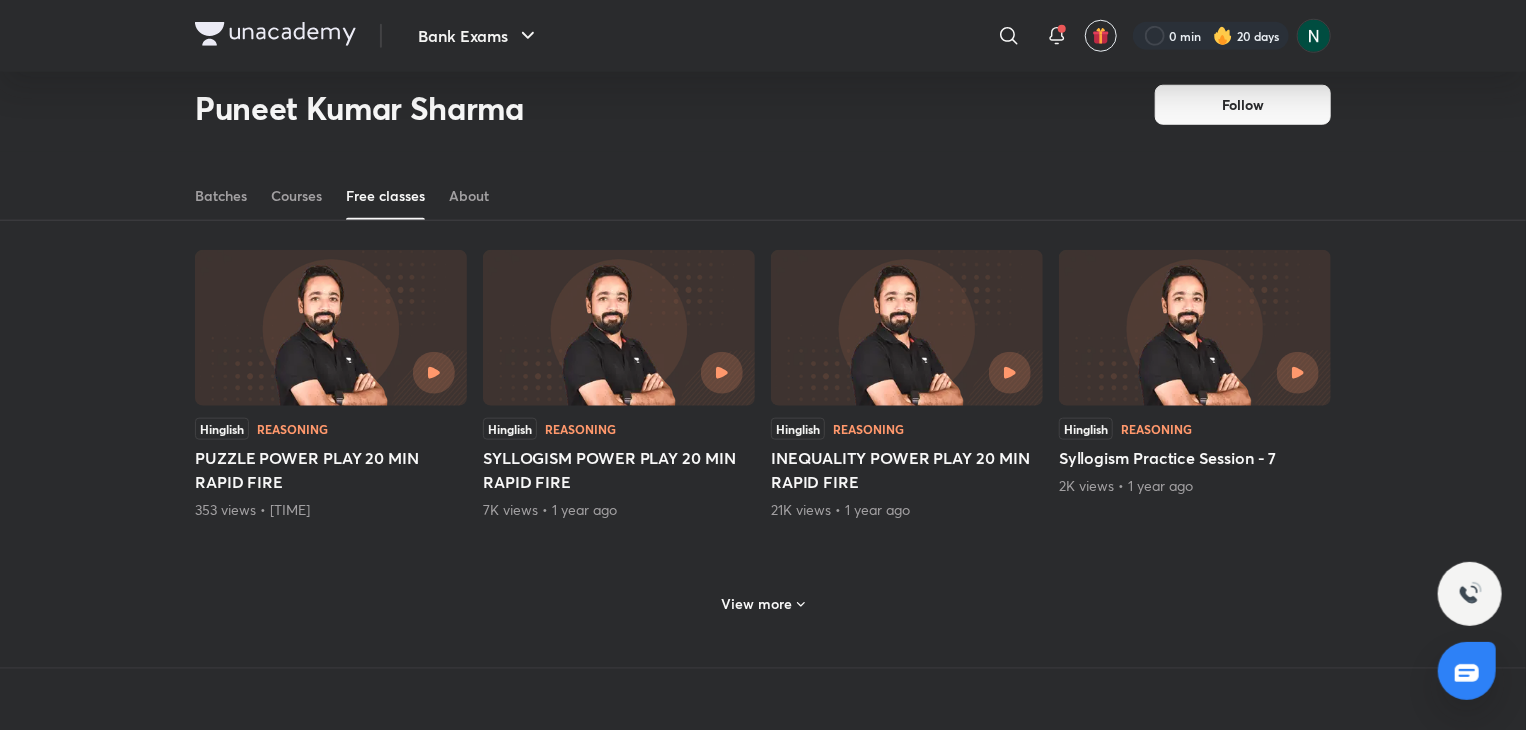 click 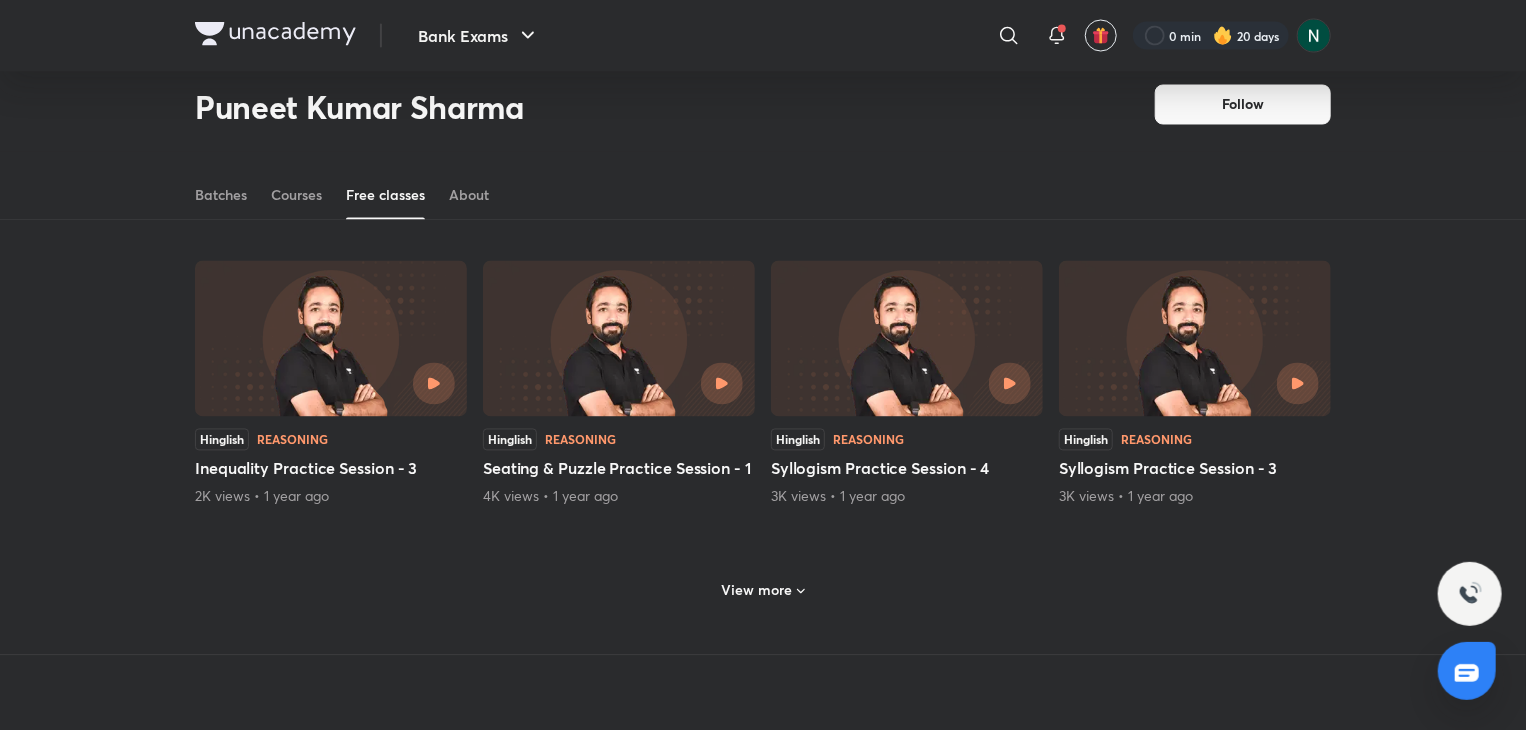 scroll, scrollTop: 9453, scrollLeft: 0, axis: vertical 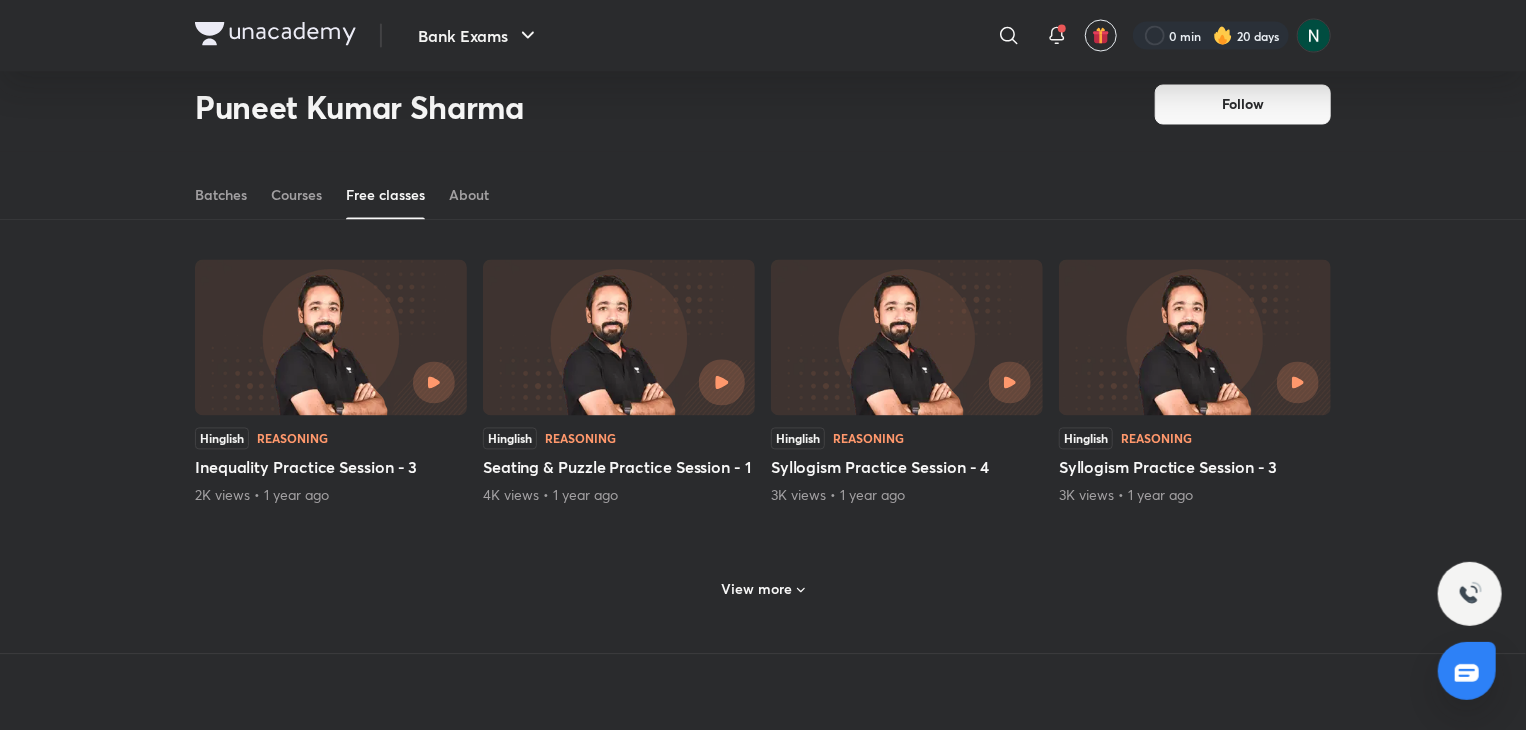 click 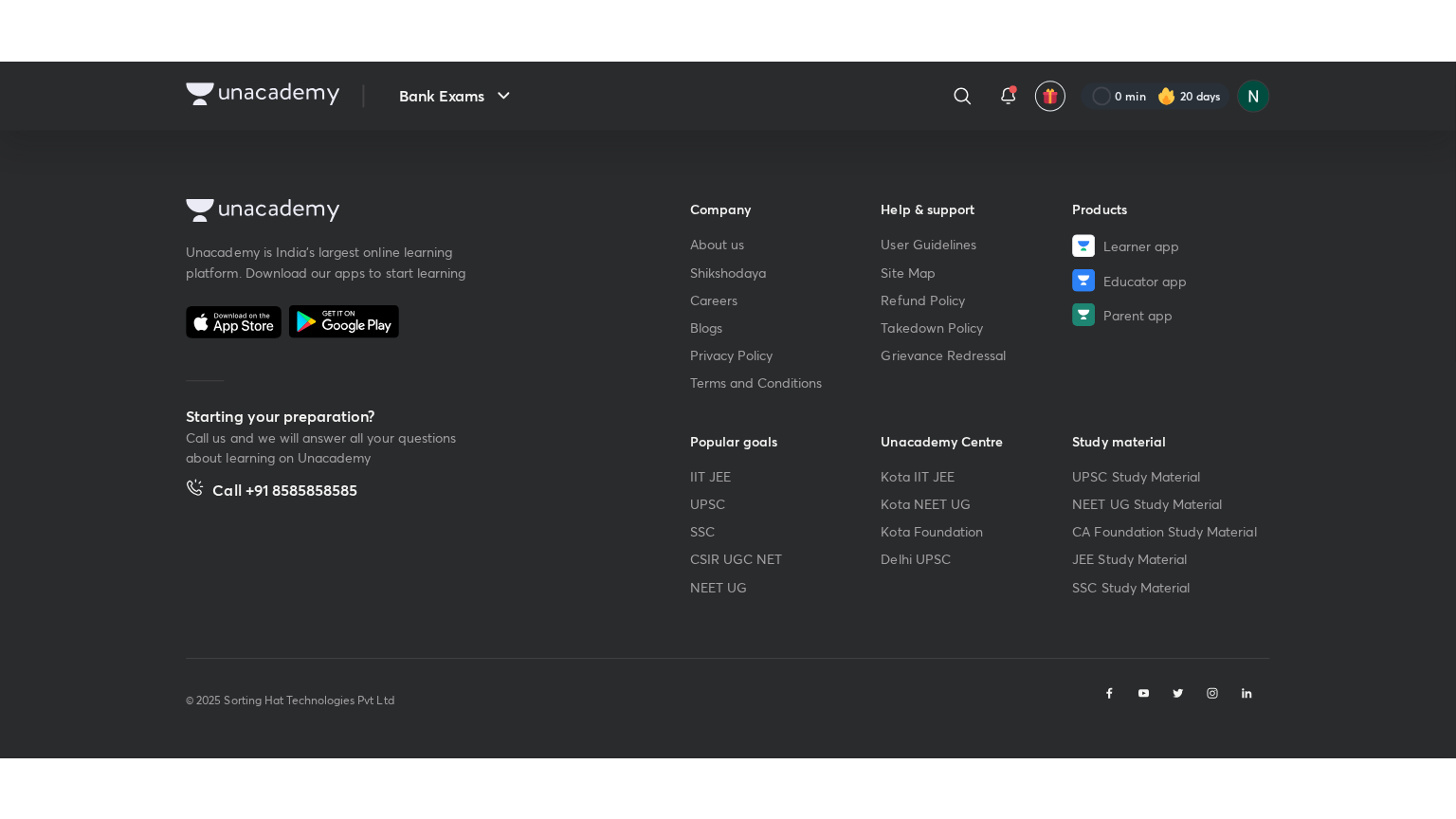 scroll, scrollTop: 0, scrollLeft: 0, axis: both 